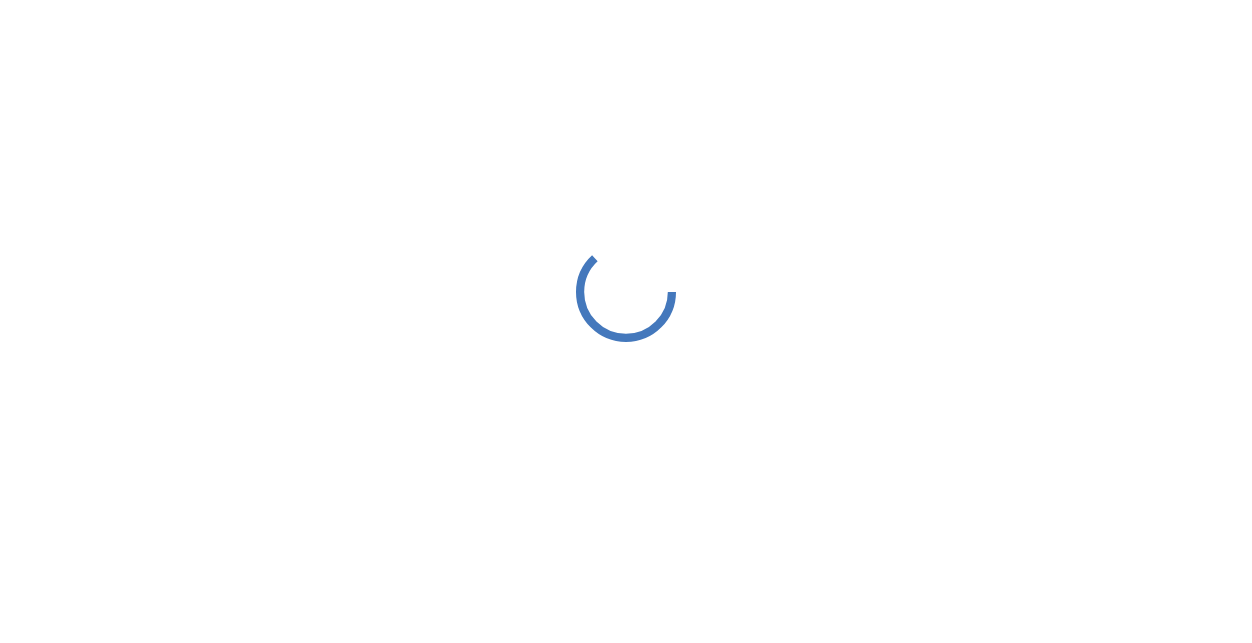 scroll, scrollTop: 0, scrollLeft: 0, axis: both 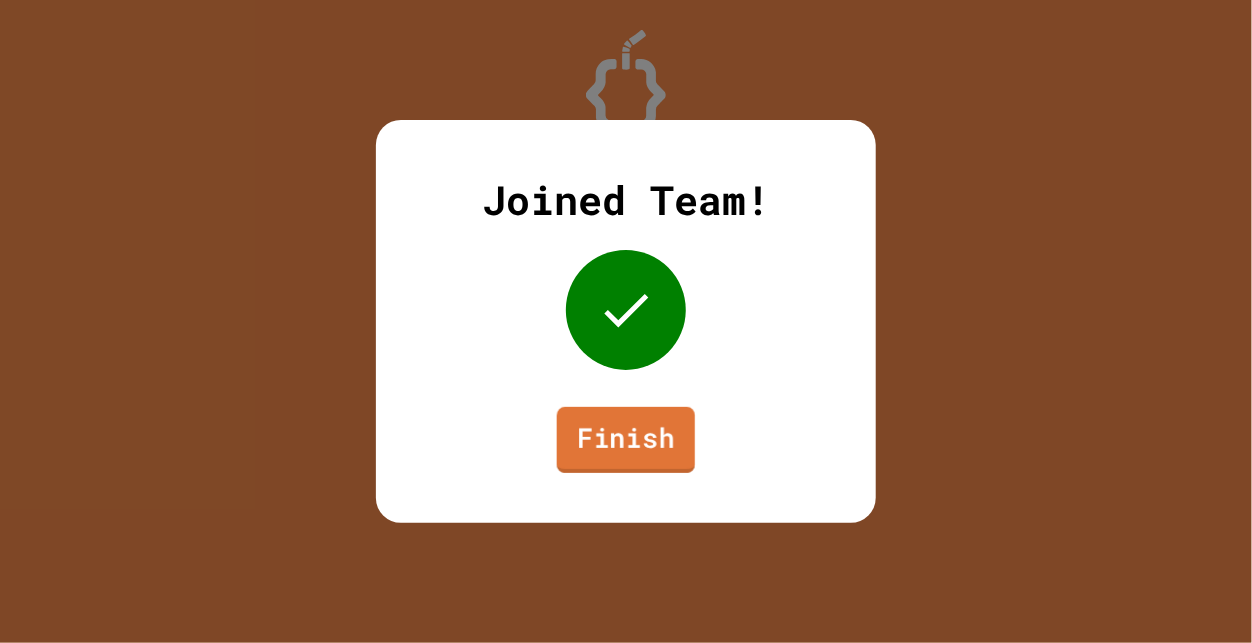 click on "Finish" at bounding box center (626, 440) 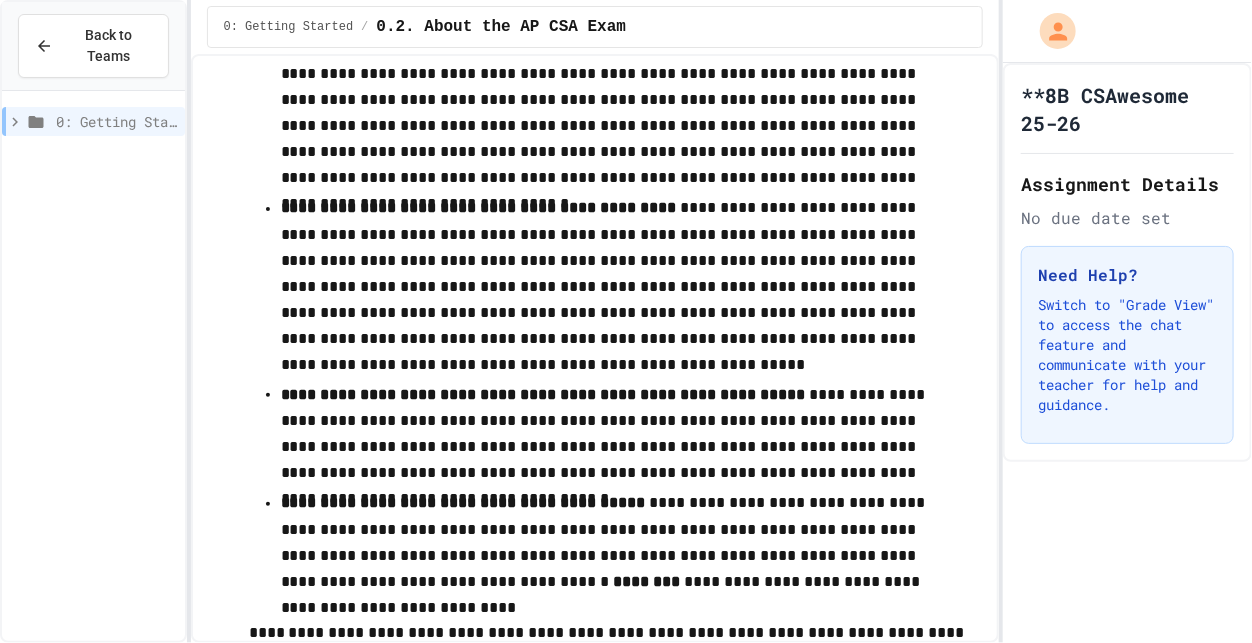 scroll, scrollTop: 454, scrollLeft: 0, axis: vertical 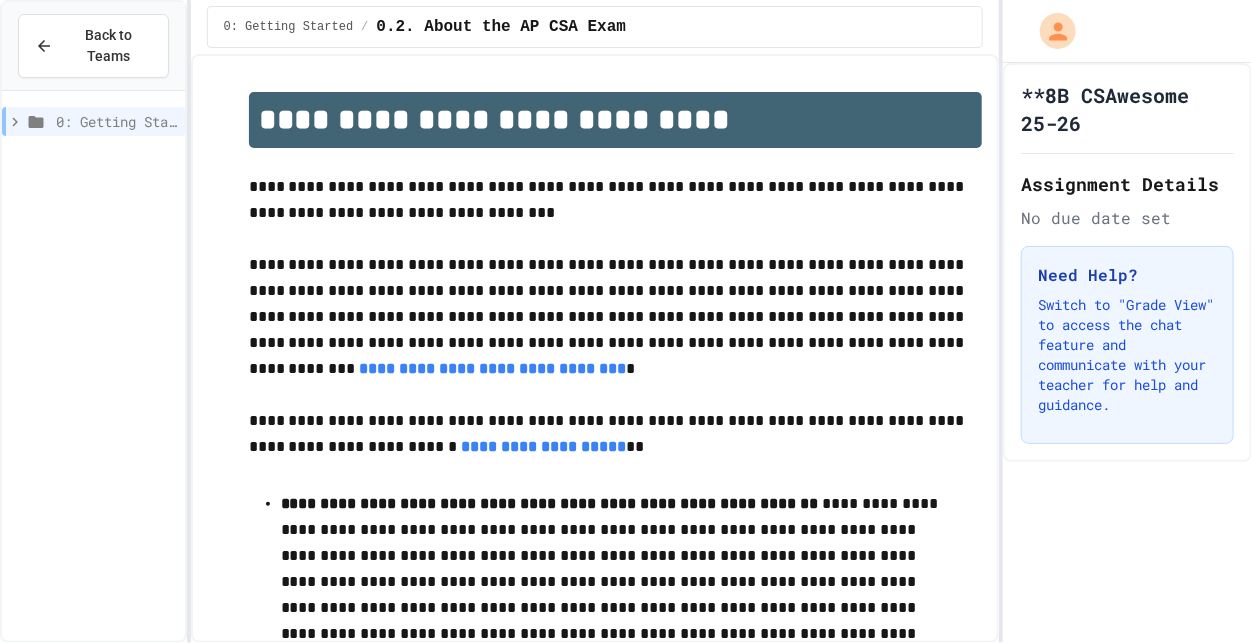 click on "0: Getting Started" at bounding box center [93, 125] 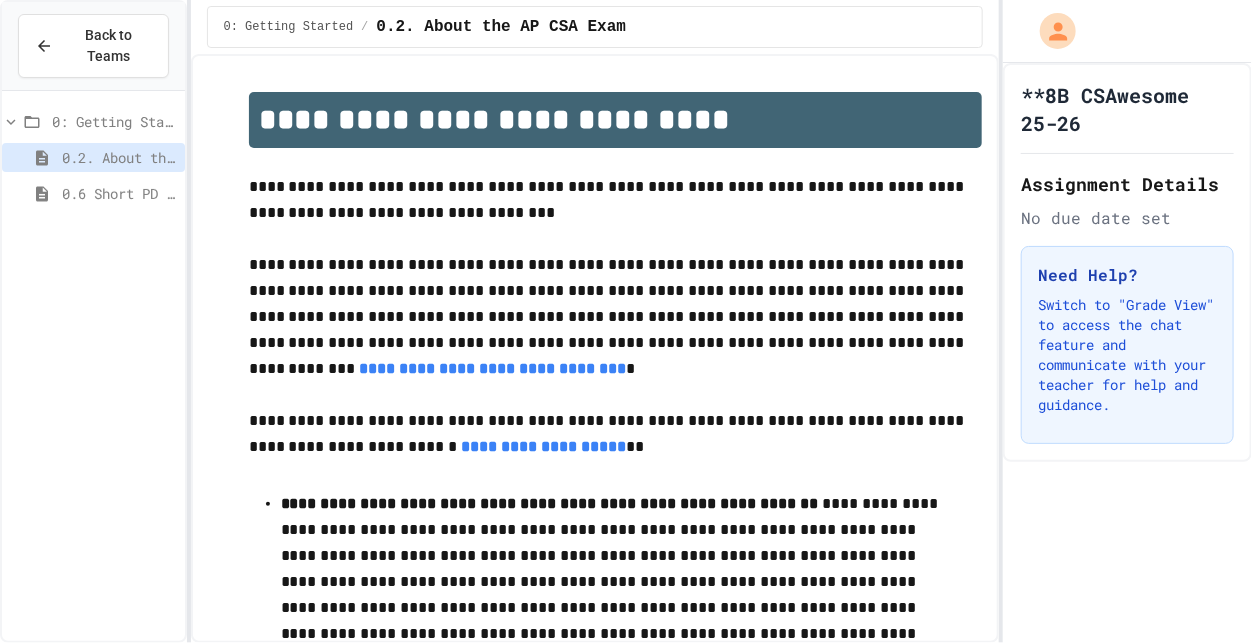 click on "0.6 Short PD Pretest" at bounding box center (119, 193) 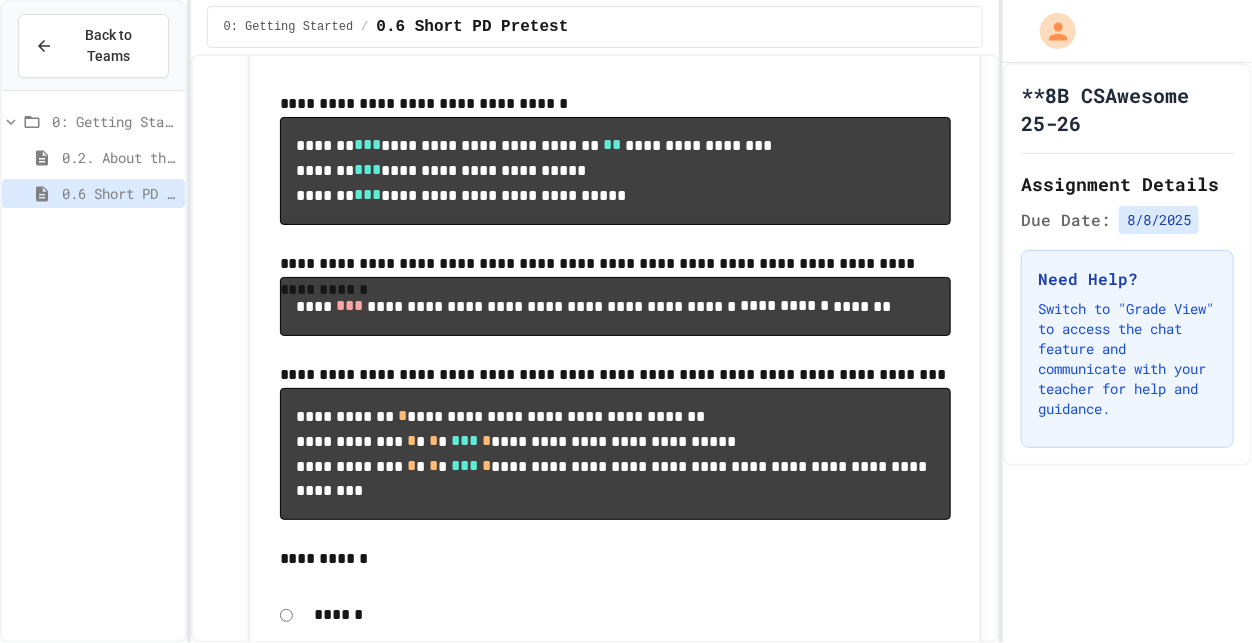 scroll, scrollTop: 784, scrollLeft: 0, axis: vertical 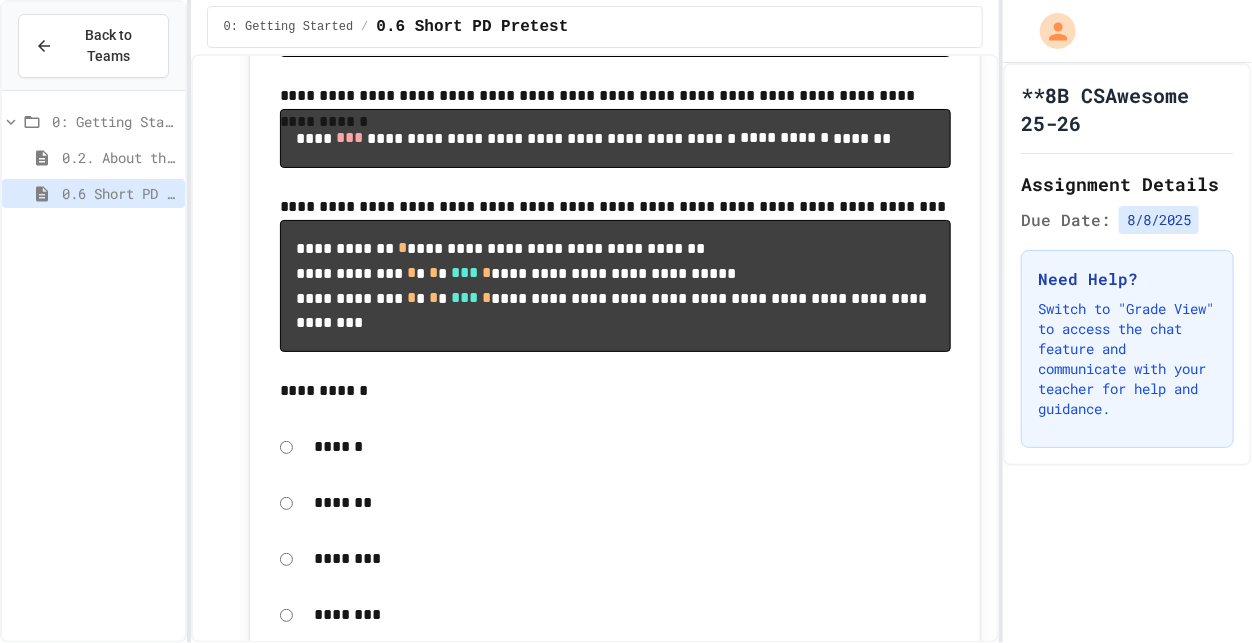 click on "**********" at bounding box center [615, 207] 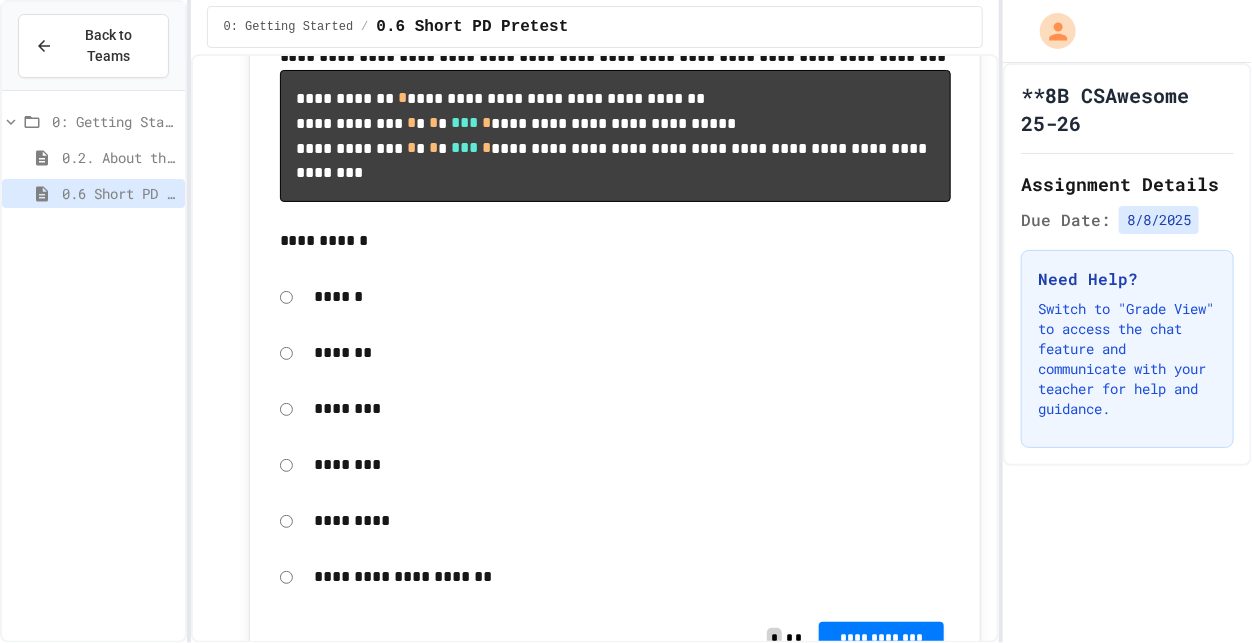 scroll, scrollTop: 1105, scrollLeft: 0, axis: vertical 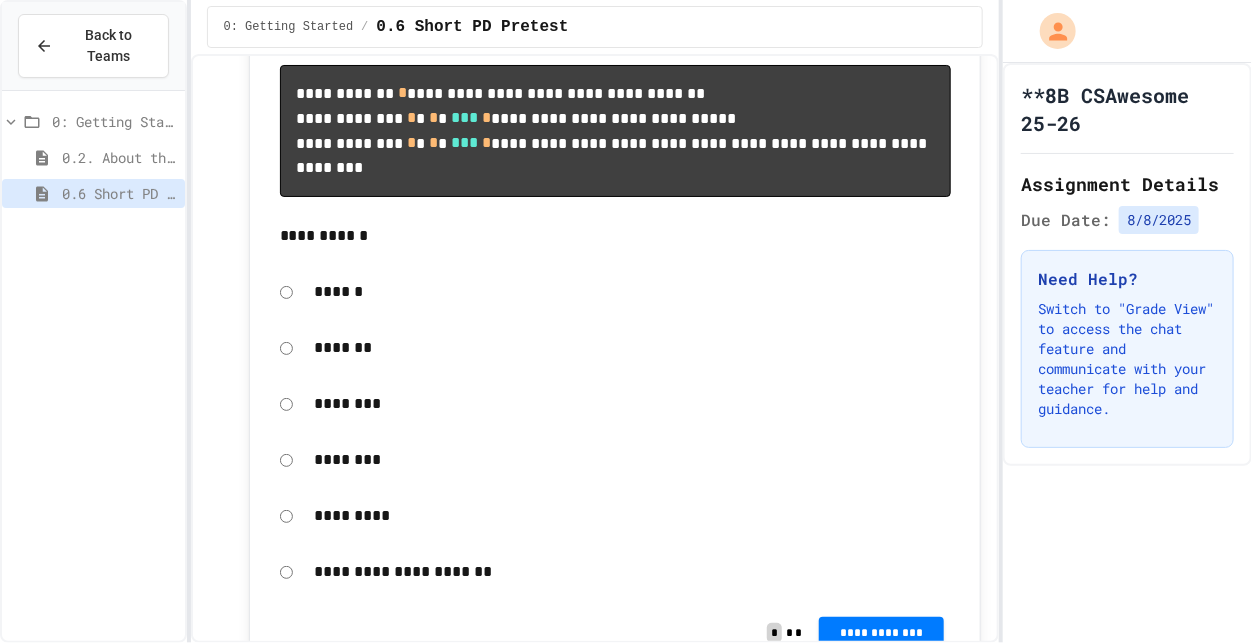 click on "********" at bounding box center (633, 404) 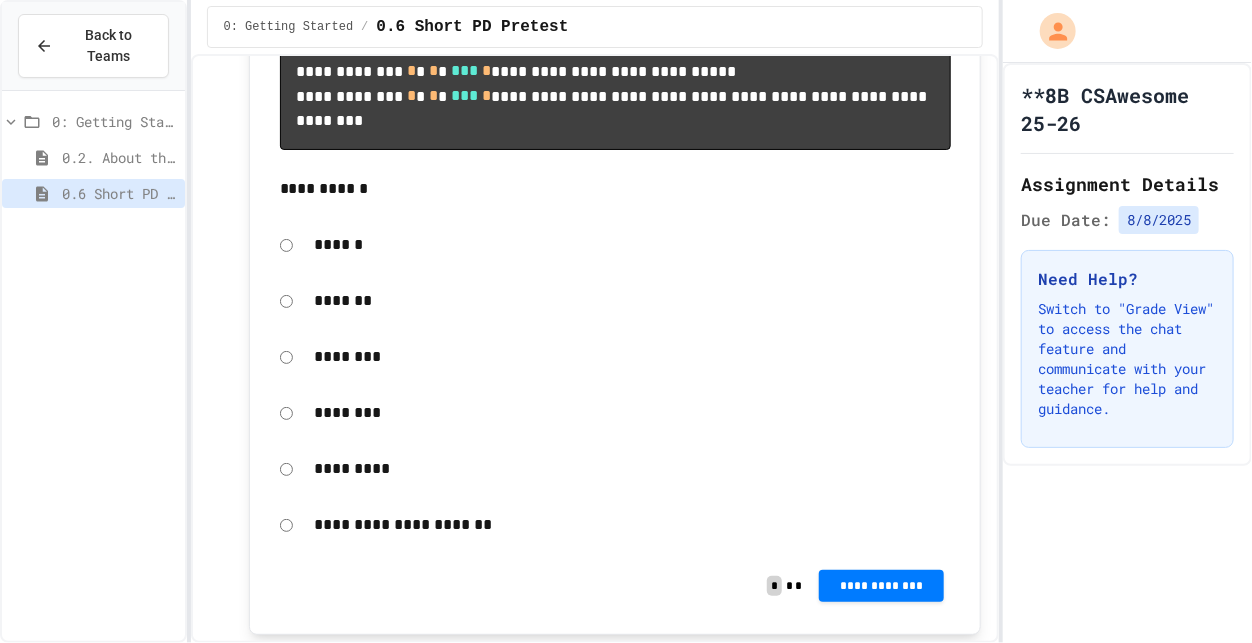 scroll, scrollTop: 1153, scrollLeft: 0, axis: vertical 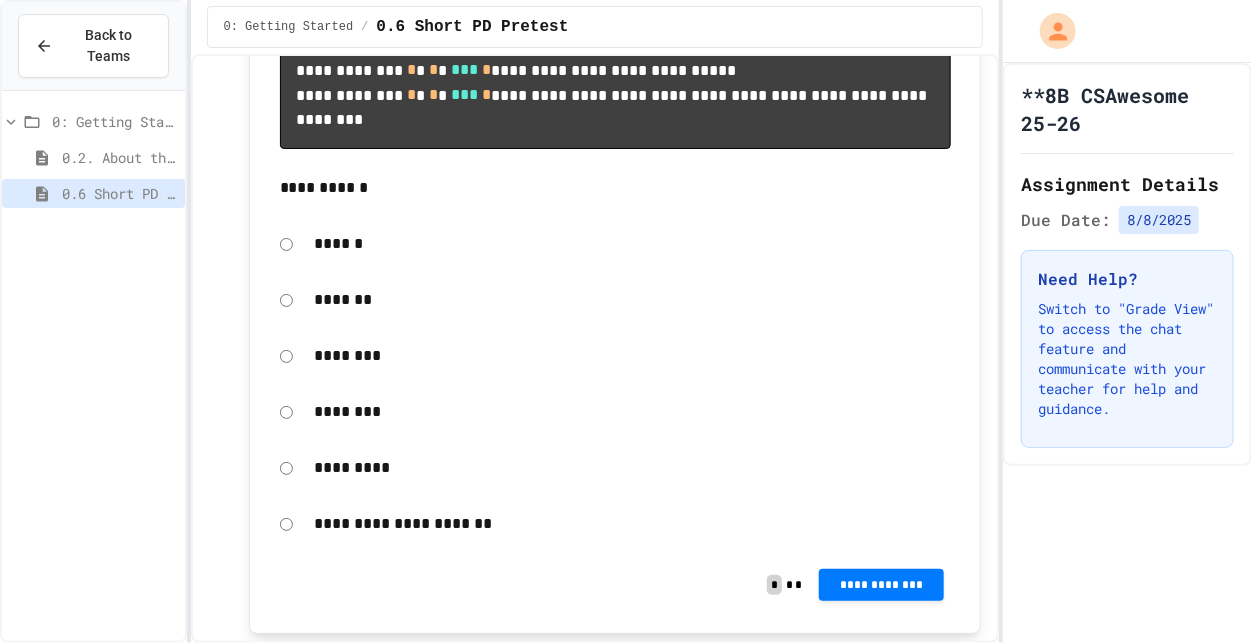 click on "**********" at bounding box center (882, 585) 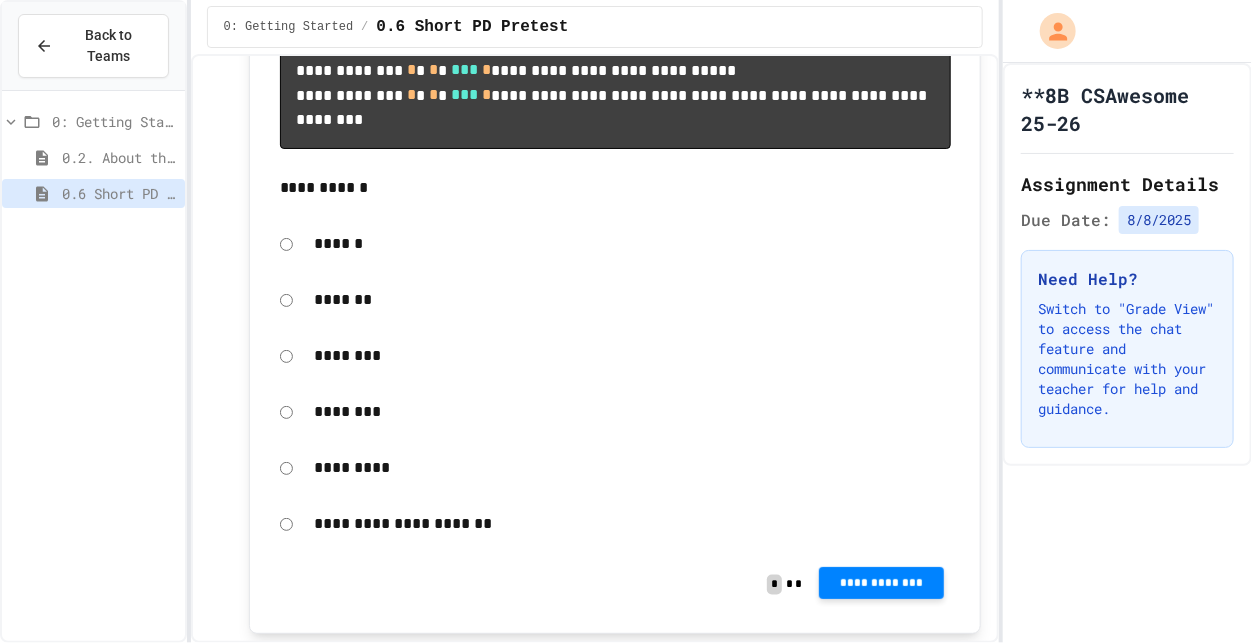 click on "**********" at bounding box center [882, 584] 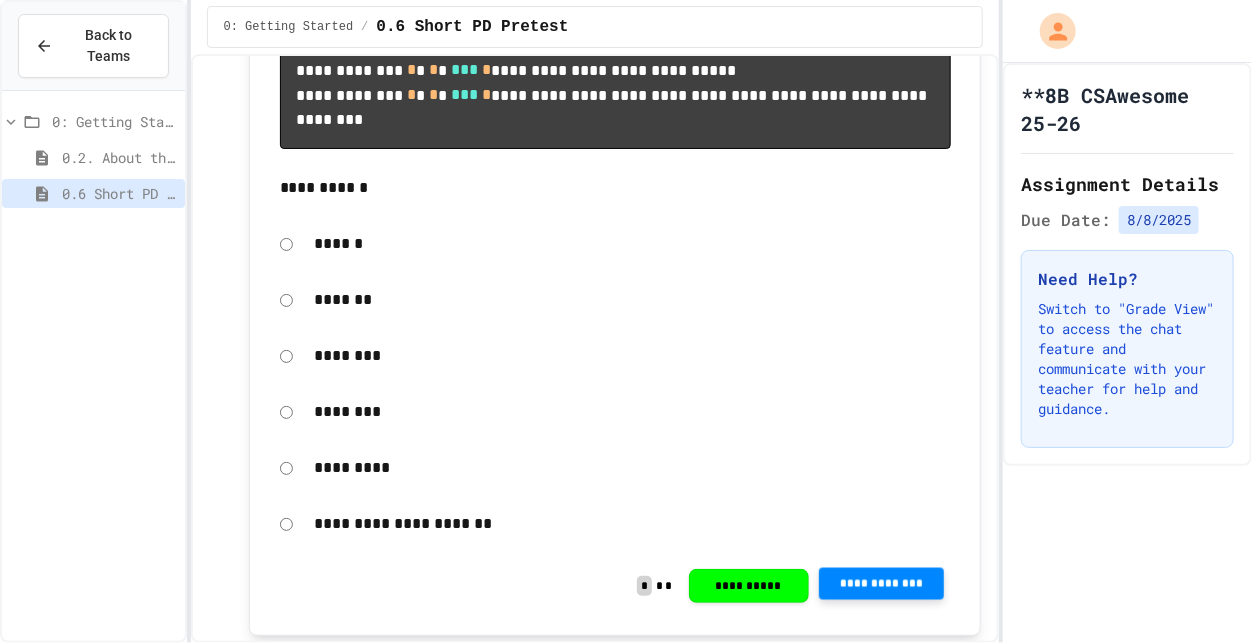 click 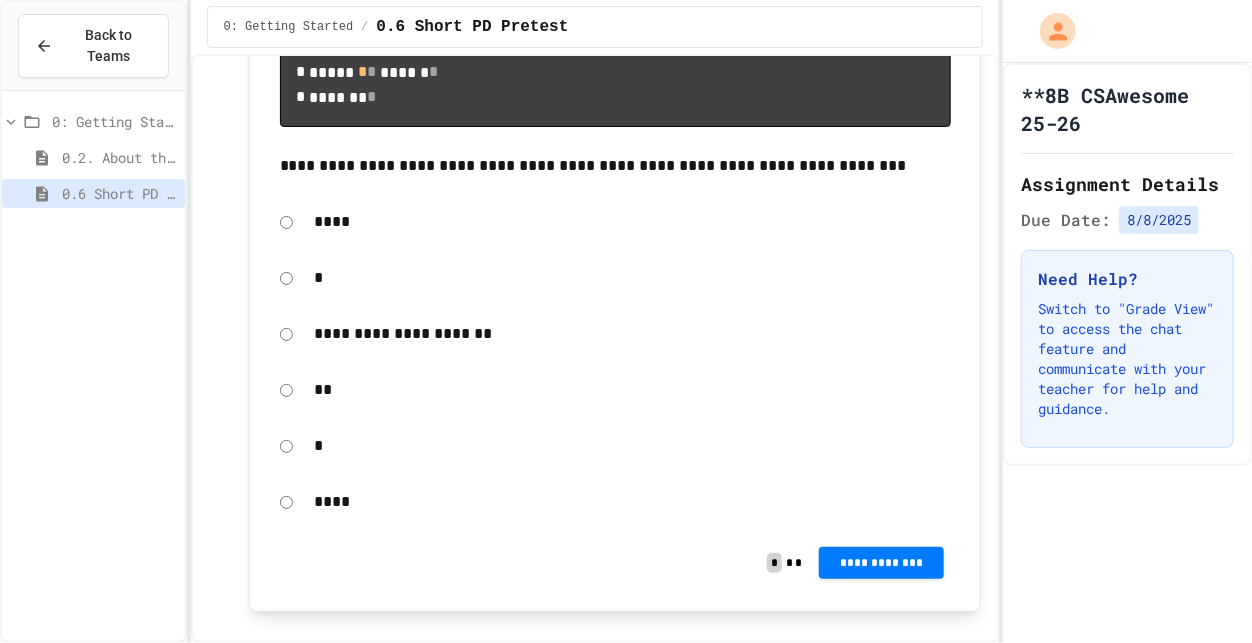 scroll, scrollTop: 2101, scrollLeft: 0, axis: vertical 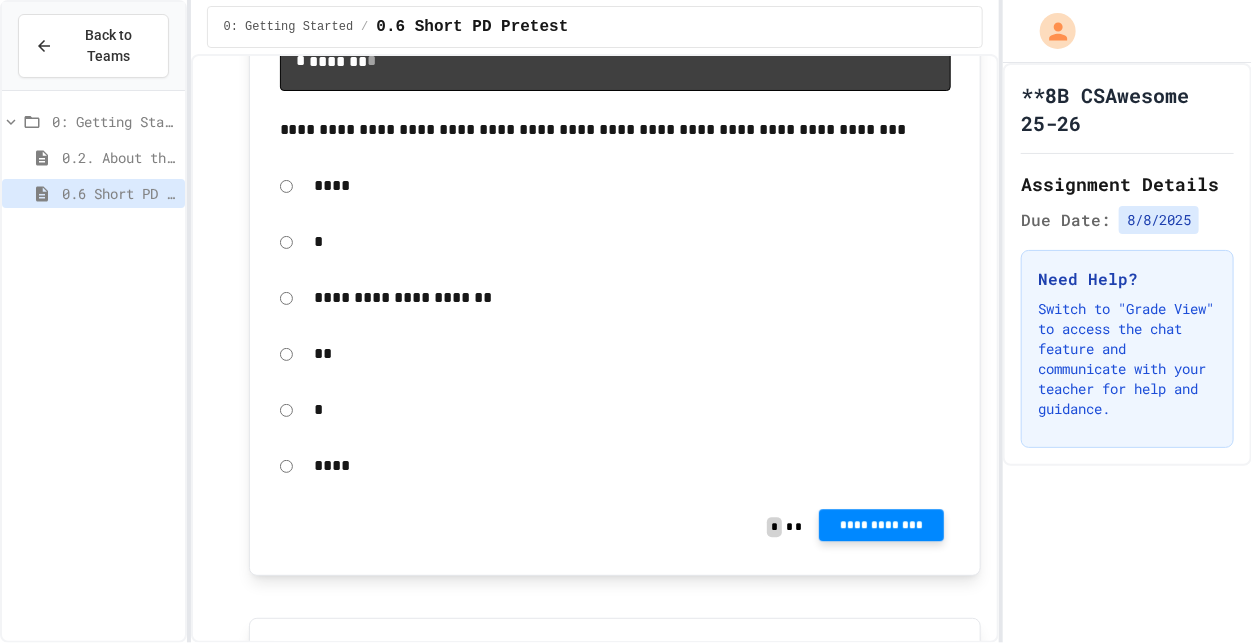click on "**********" at bounding box center [882, 525] 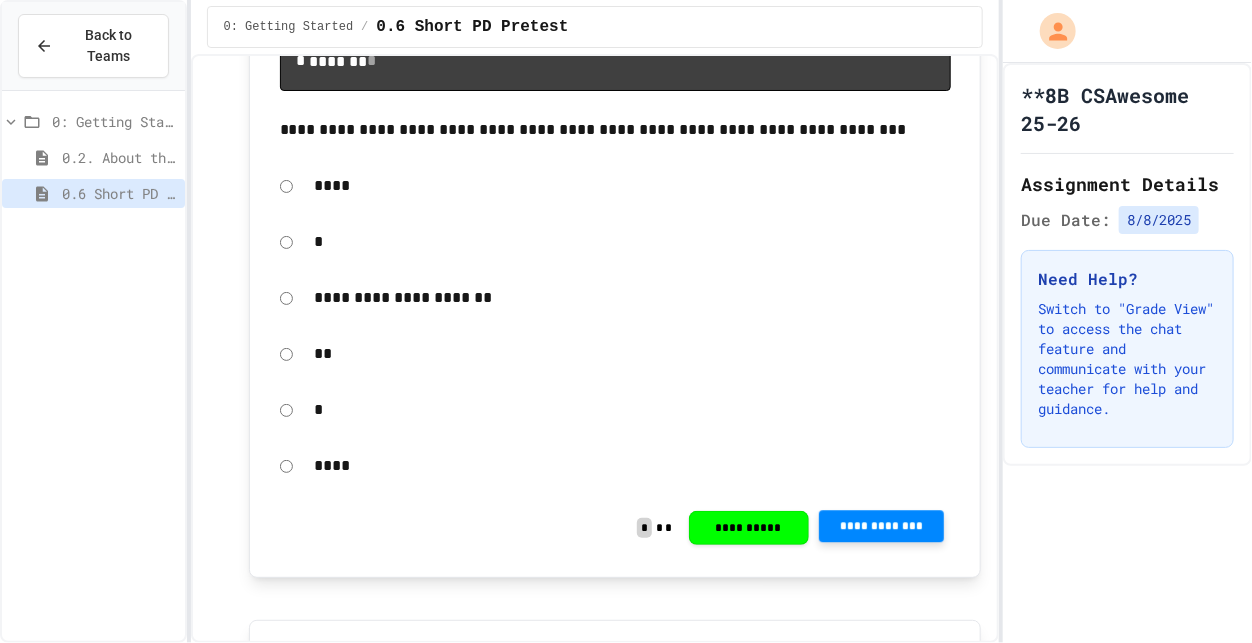 click 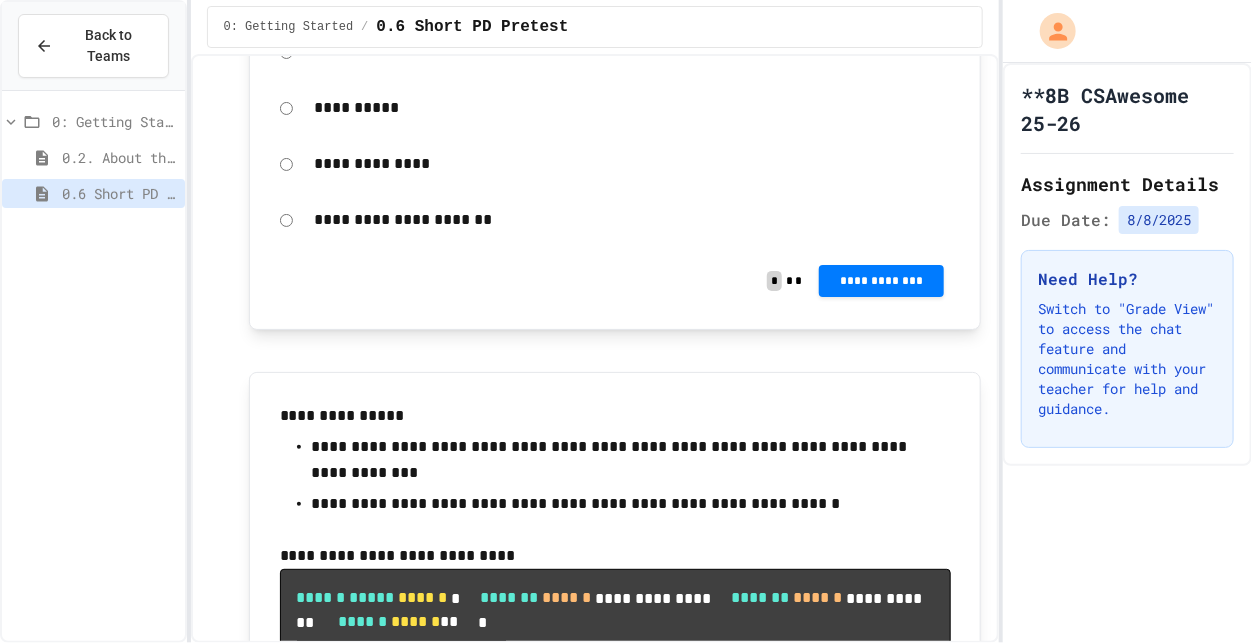 scroll, scrollTop: 3563, scrollLeft: 0, axis: vertical 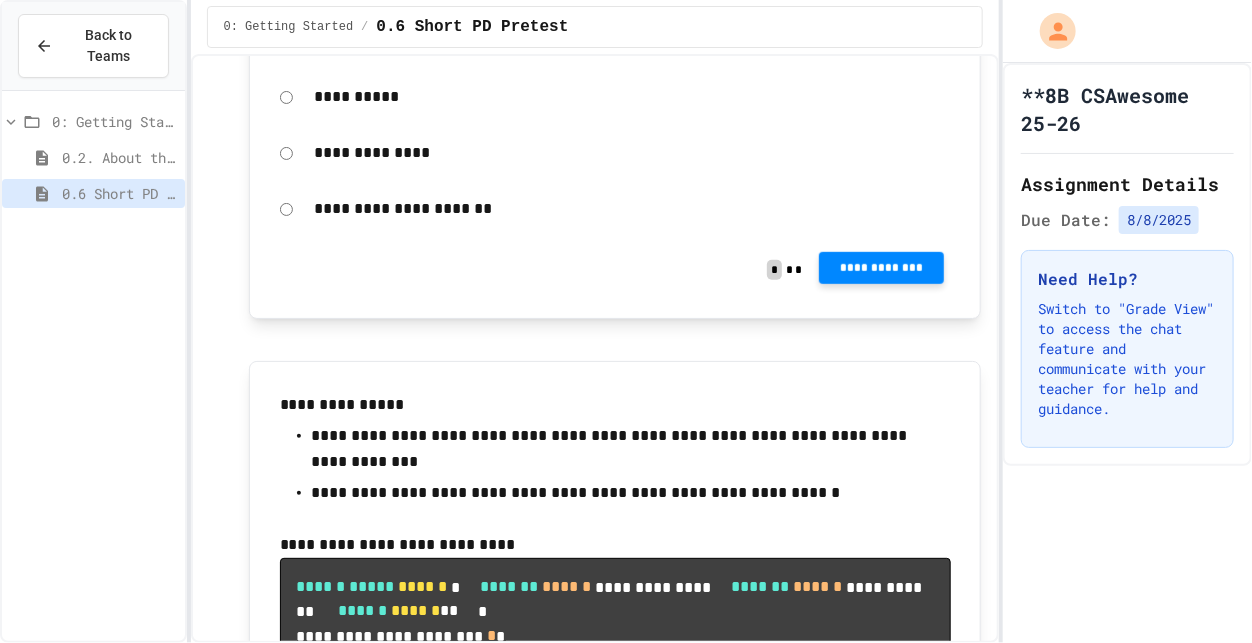 click on "**********" at bounding box center (882, 268) 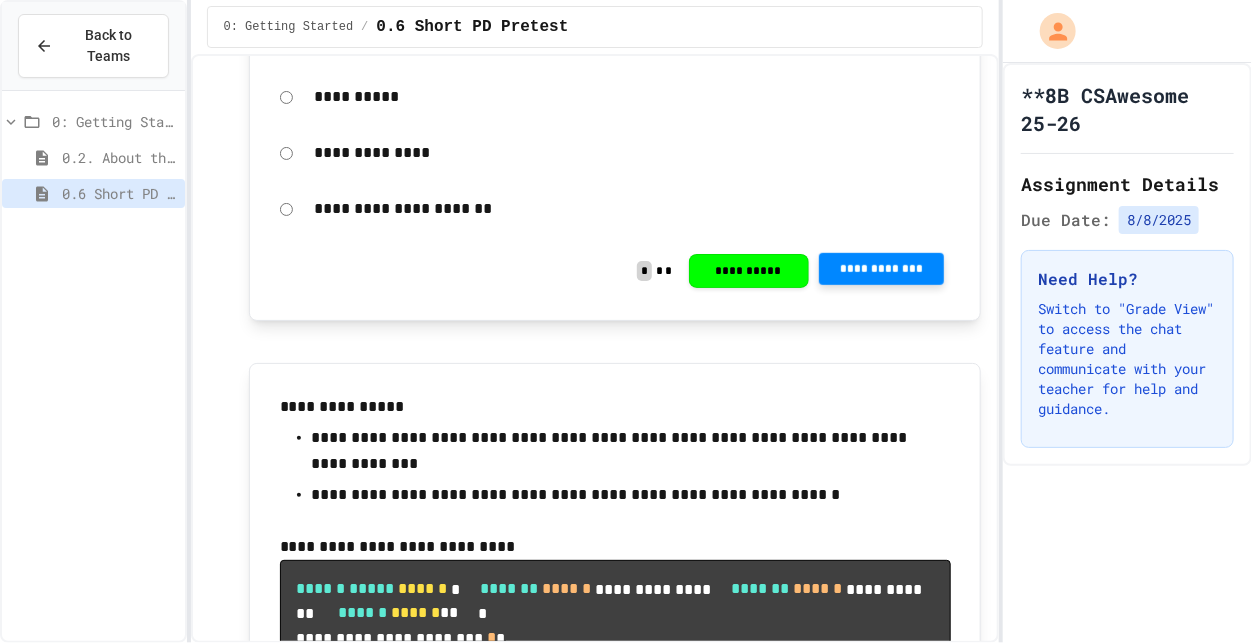 click at bounding box center [1153, 679] 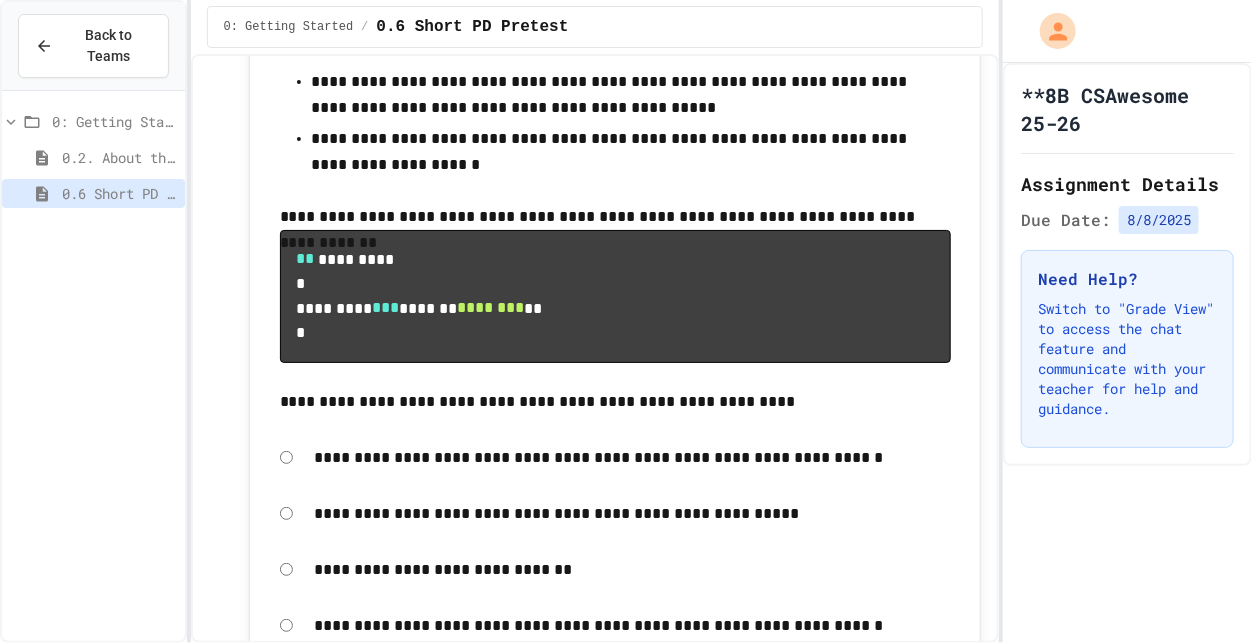 scroll, scrollTop: 5093, scrollLeft: 0, axis: vertical 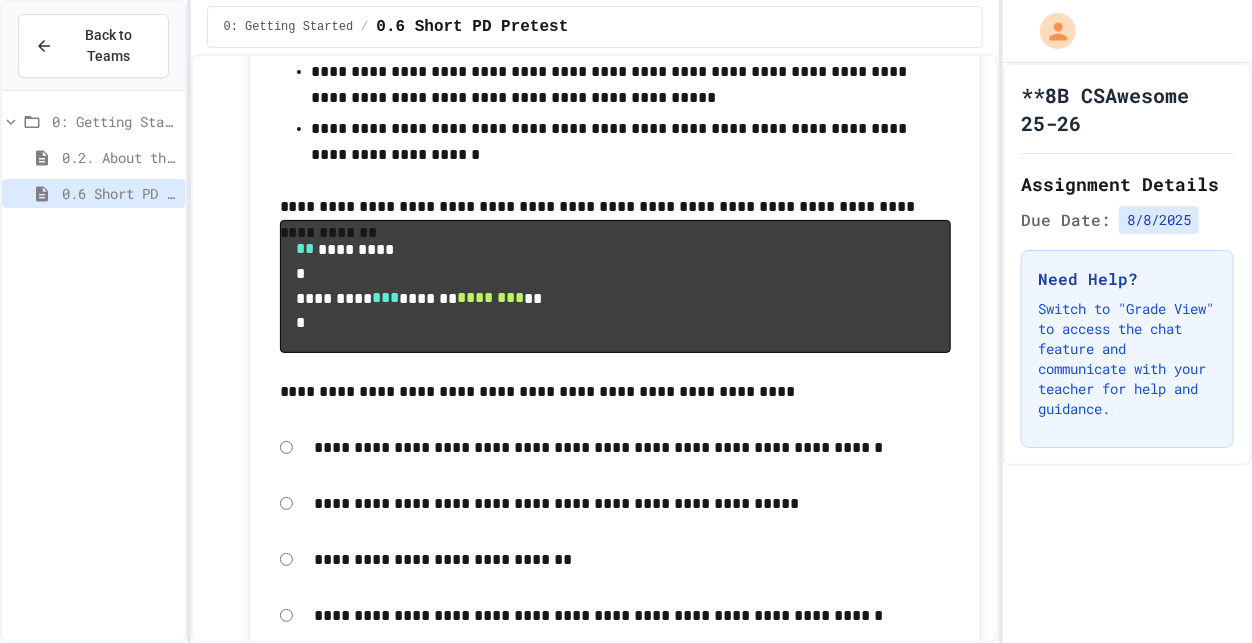click on "**********" at bounding box center [633, -435] 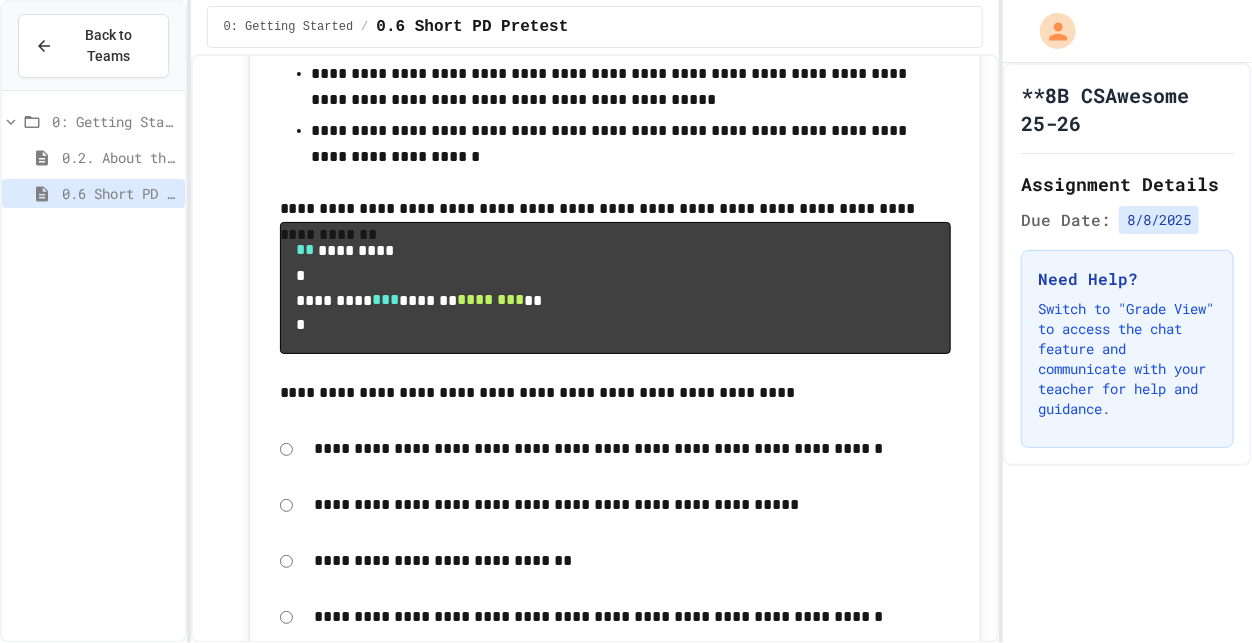 click 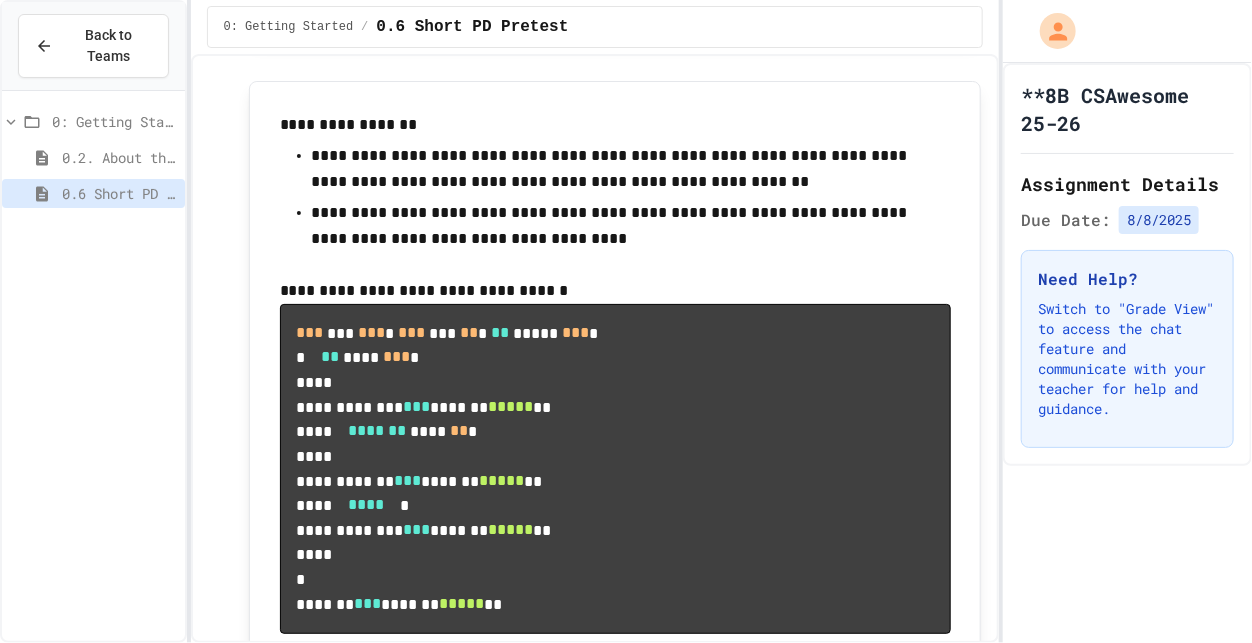 scroll, scrollTop: 5923, scrollLeft: 0, axis: vertical 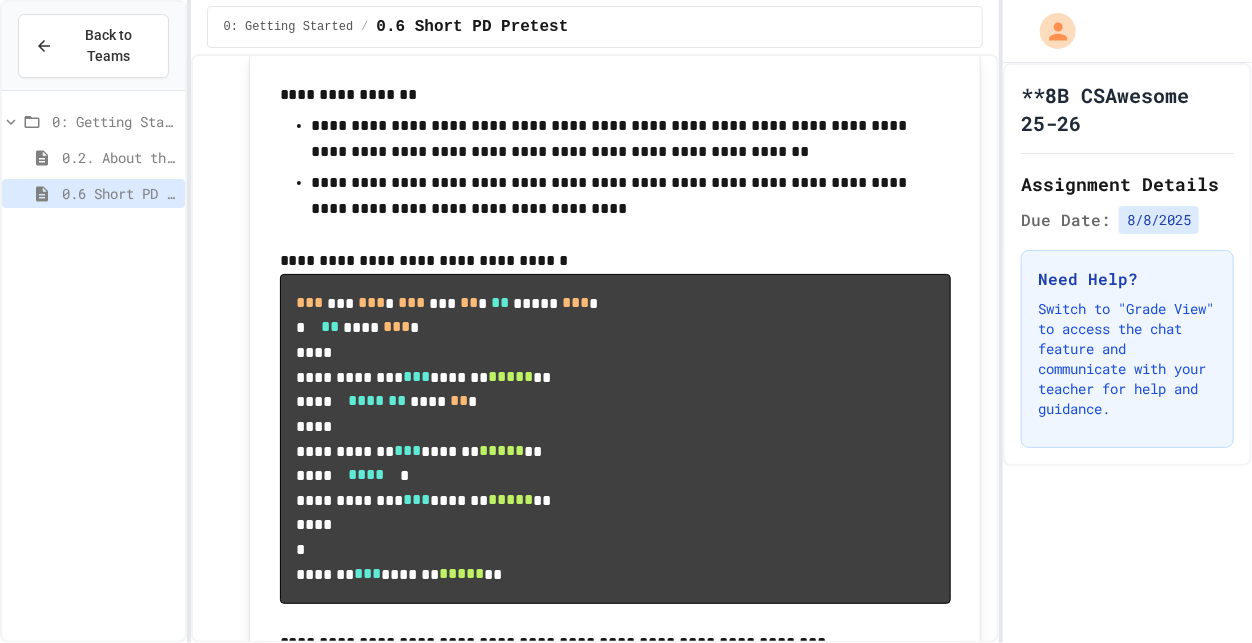 click on "**********" at bounding box center (882, -42) 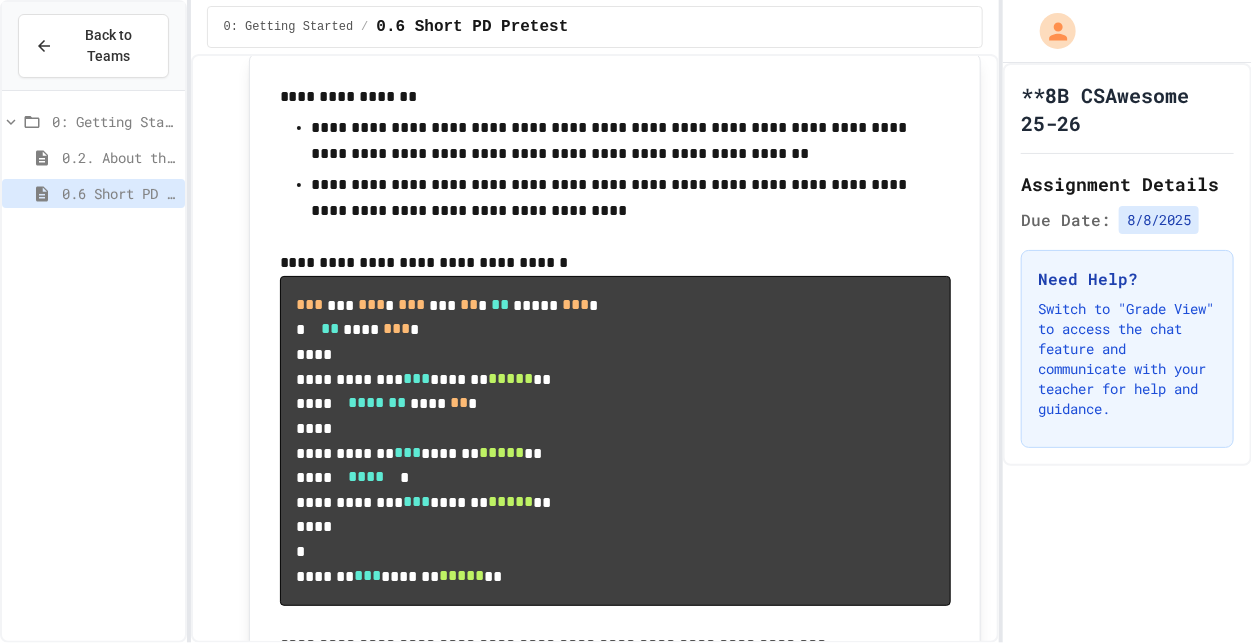 click 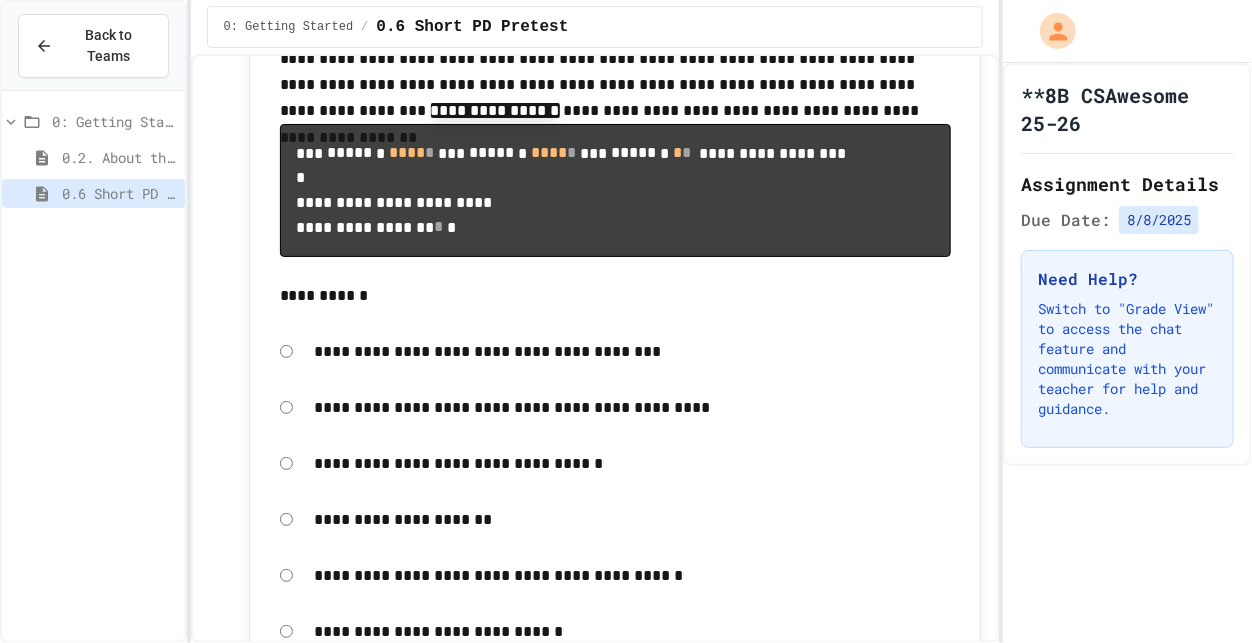 scroll, scrollTop: 7151, scrollLeft: 0, axis: vertical 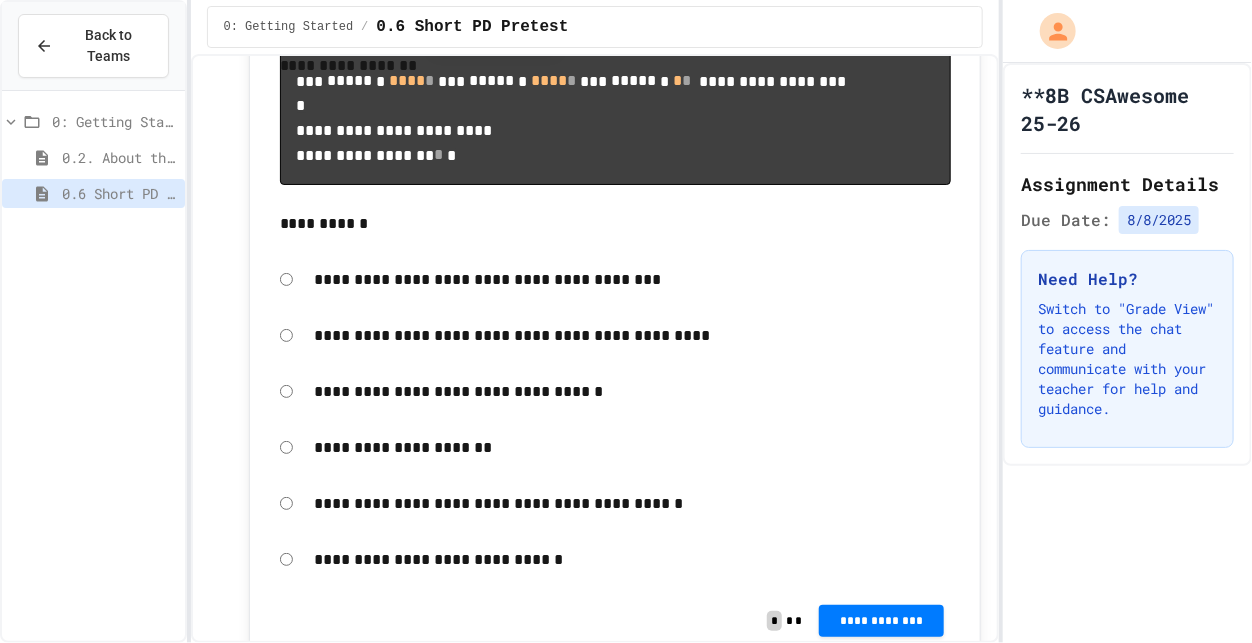 click on "**********" at bounding box center (882, -259) 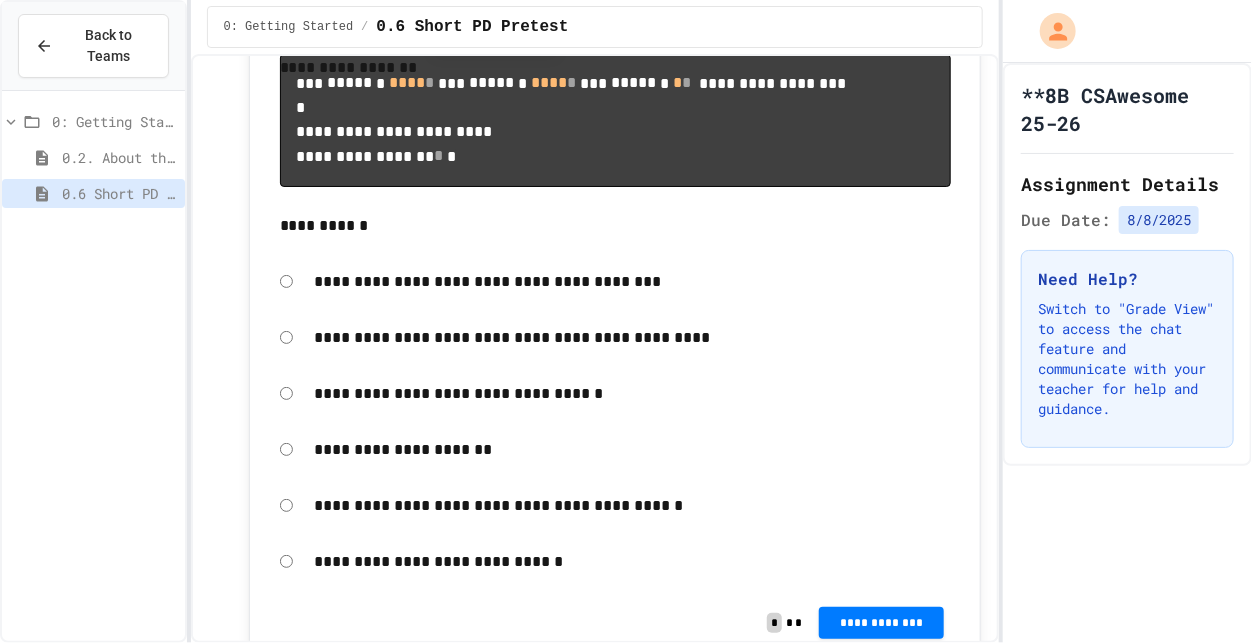 click 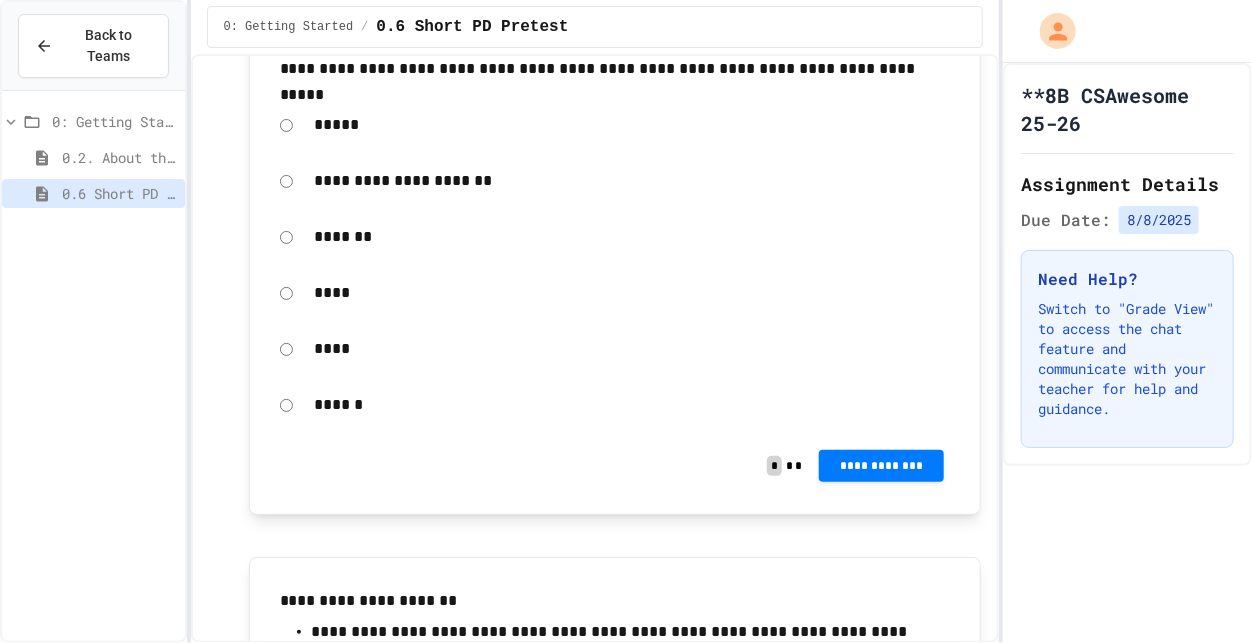 scroll, scrollTop: 8256, scrollLeft: 0, axis: vertical 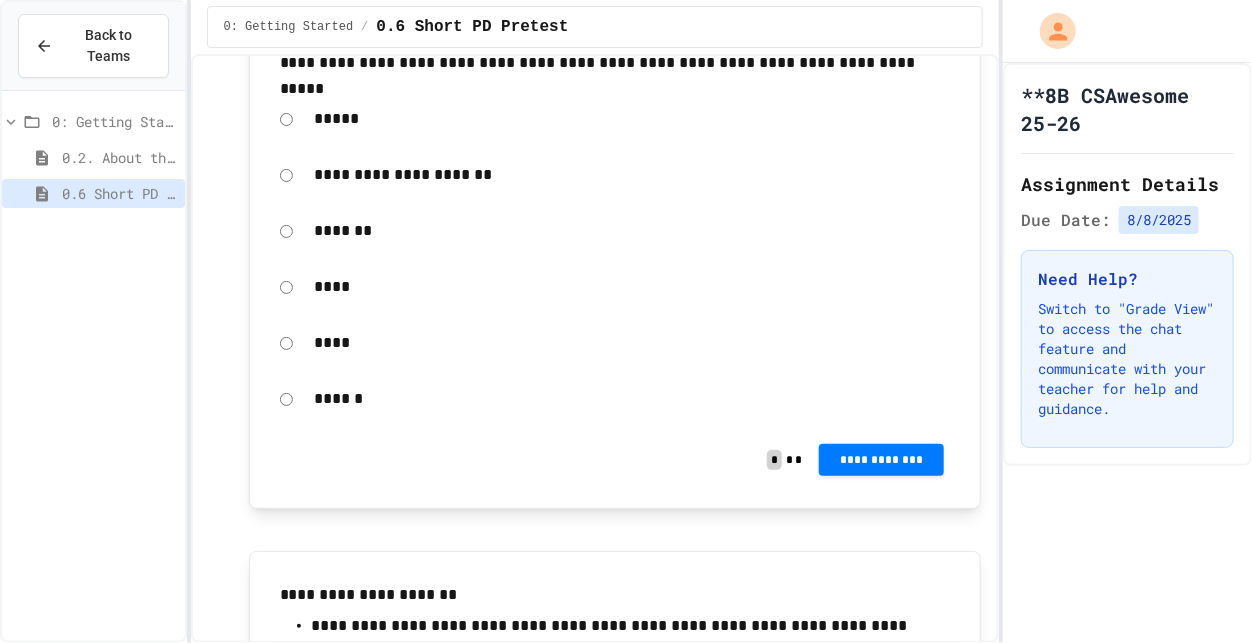 click on "**********" at bounding box center (882, -416) 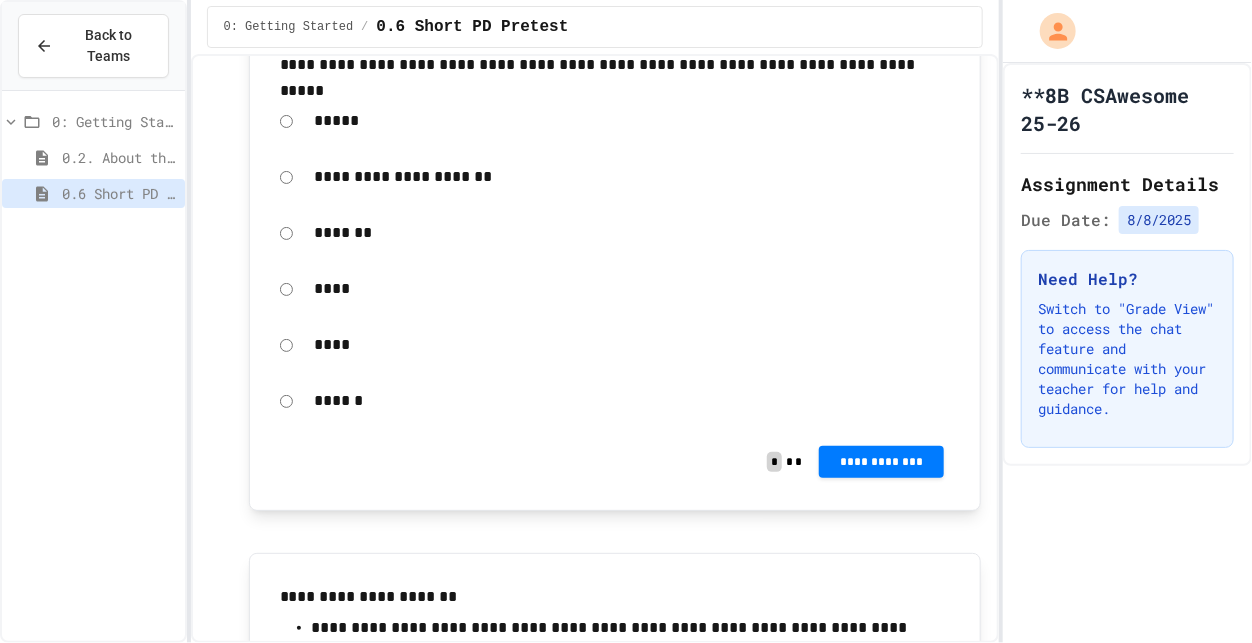 click 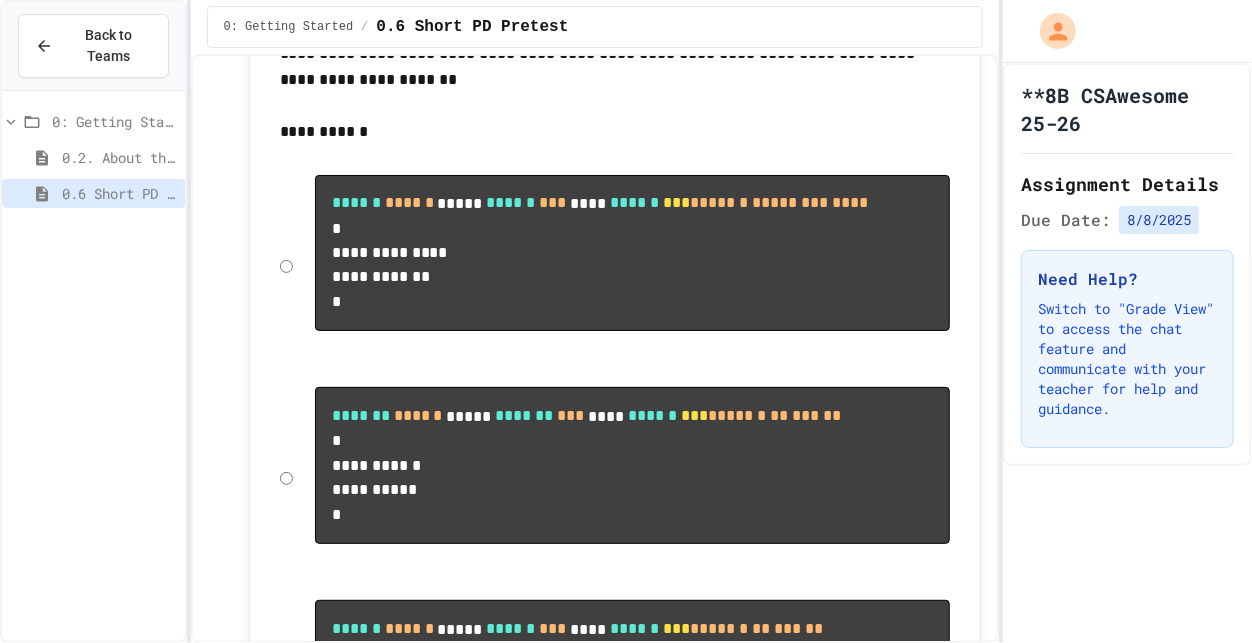 scroll, scrollTop: 9174, scrollLeft: 0, axis: vertical 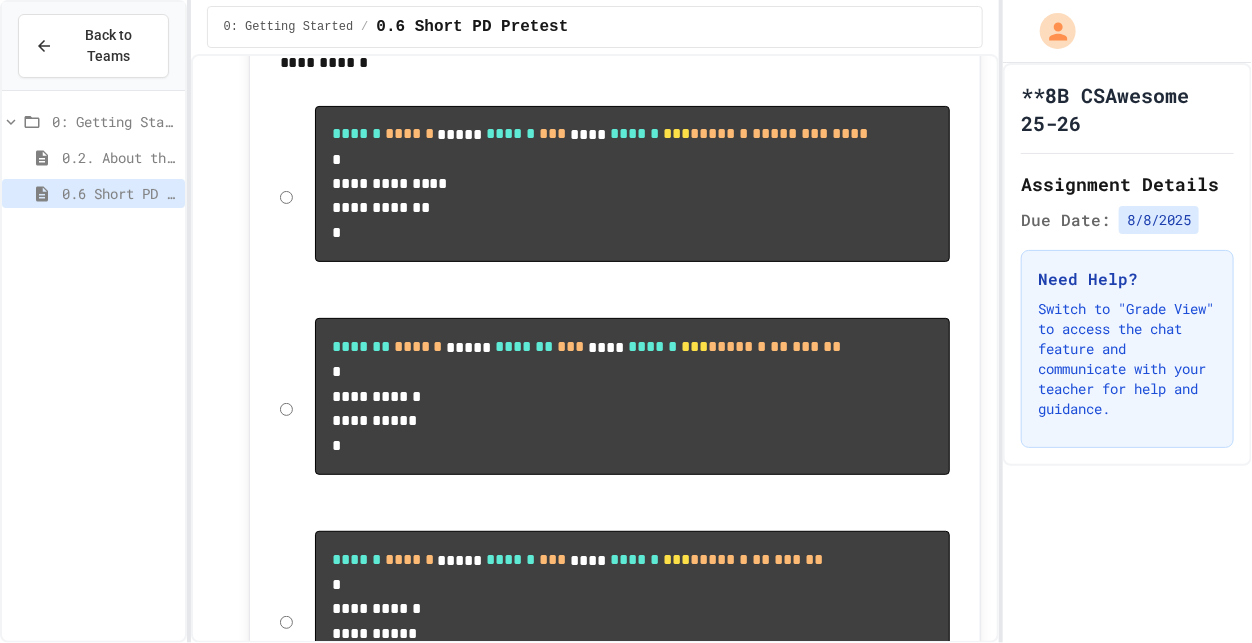 click on "**********" at bounding box center [882, -455] 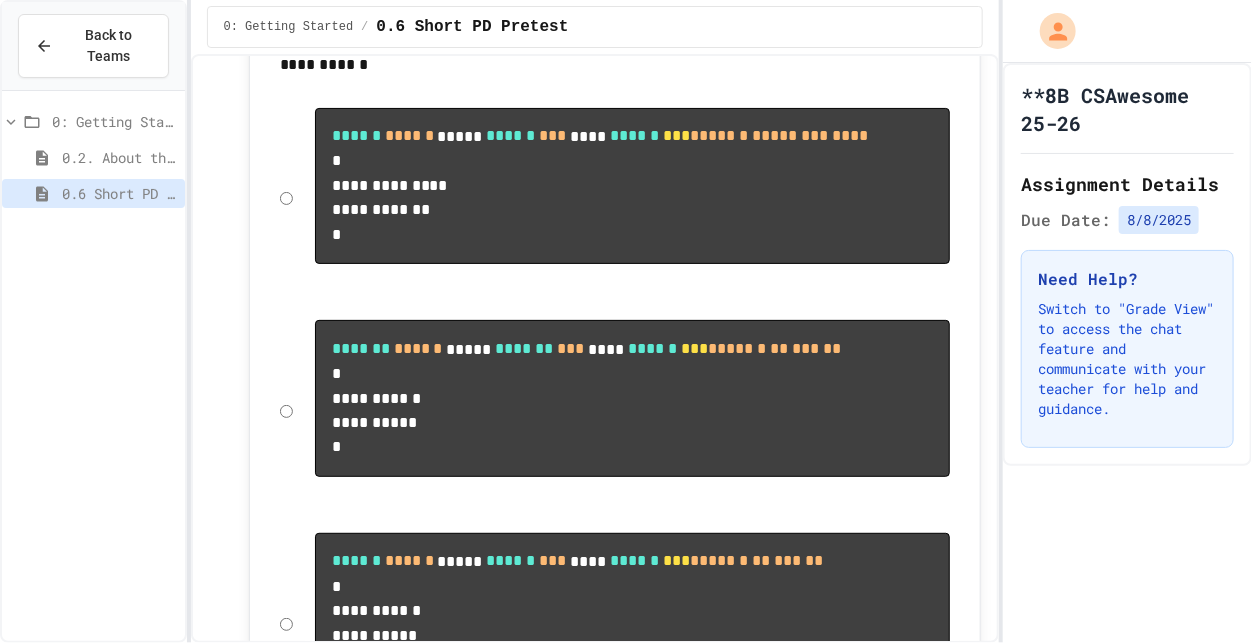 click 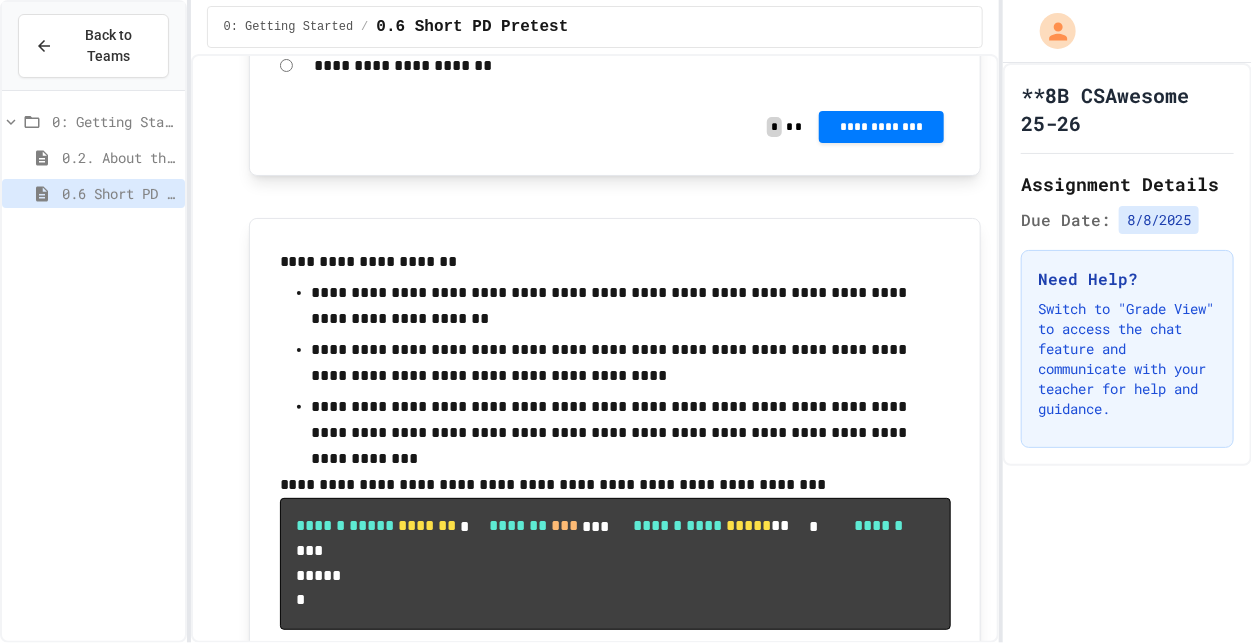scroll, scrollTop: 11015, scrollLeft: 0, axis: vertical 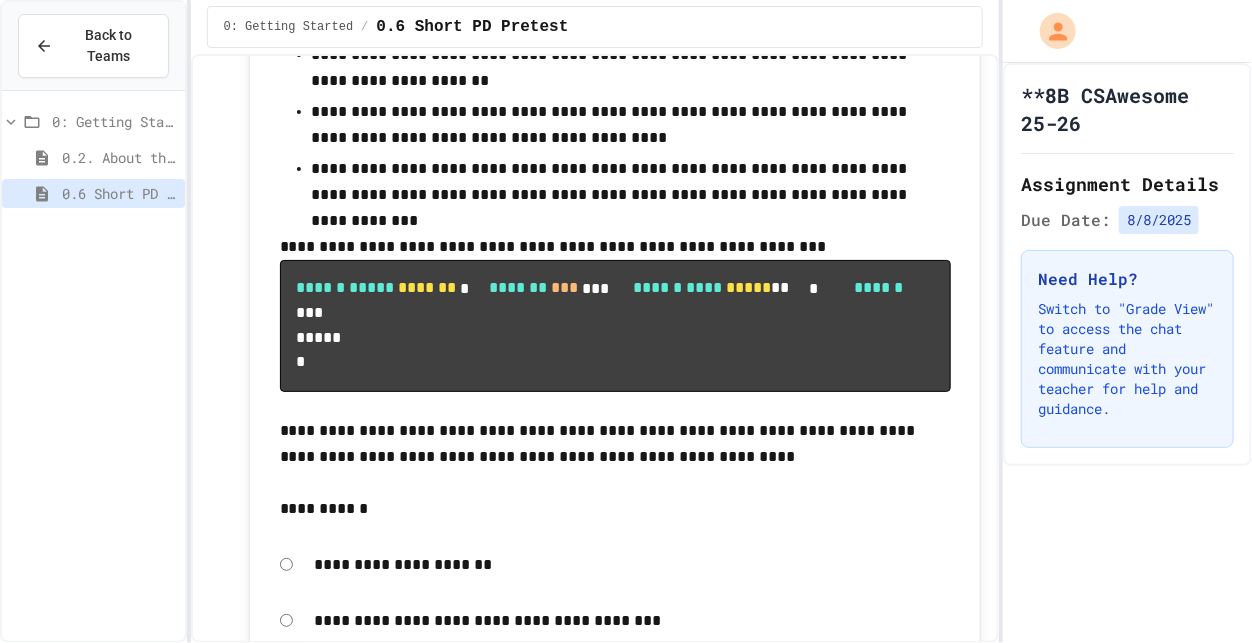 click on "**********" at bounding box center (882, -830) 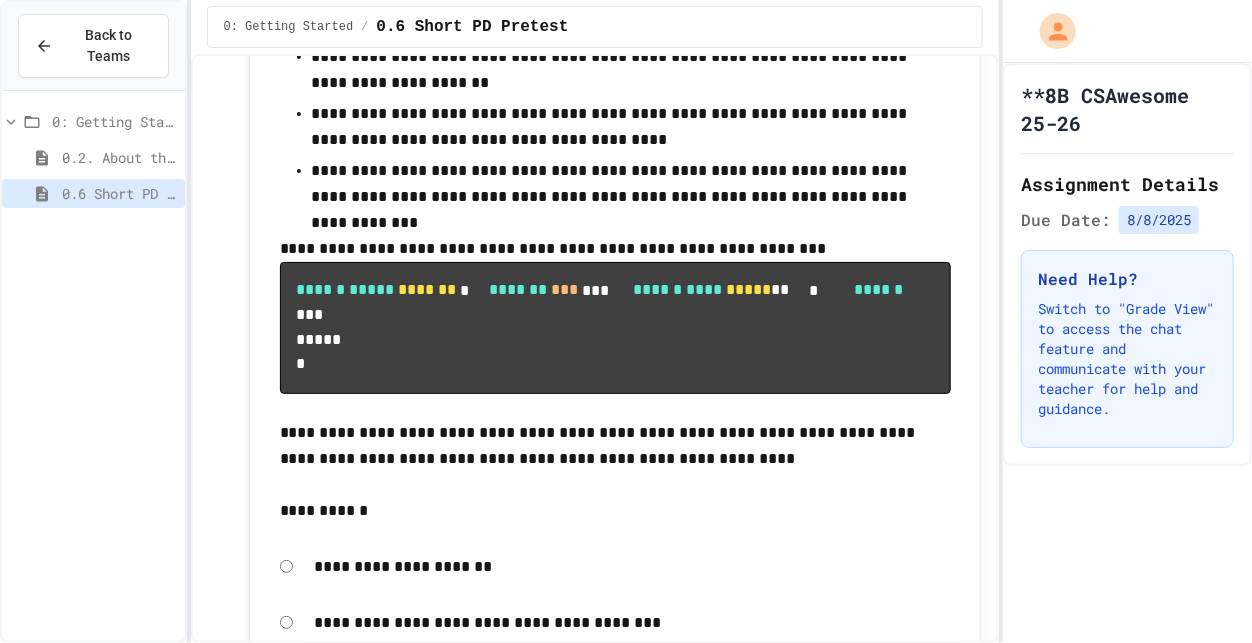 click 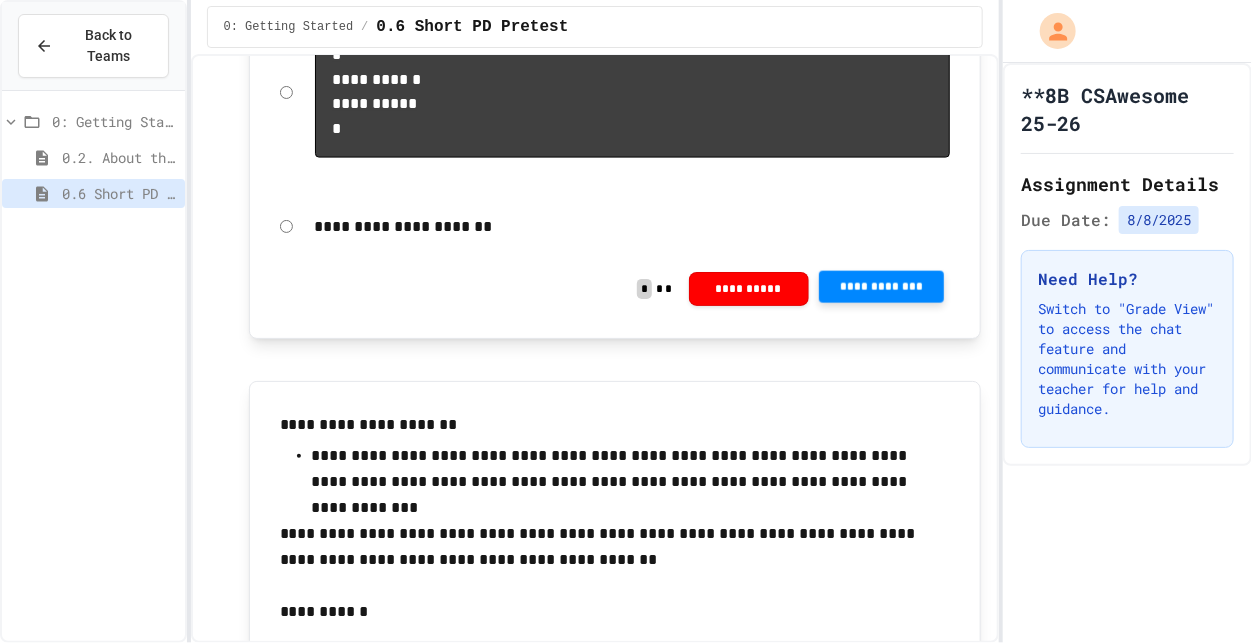 scroll, scrollTop: 10126, scrollLeft: 0, axis: vertical 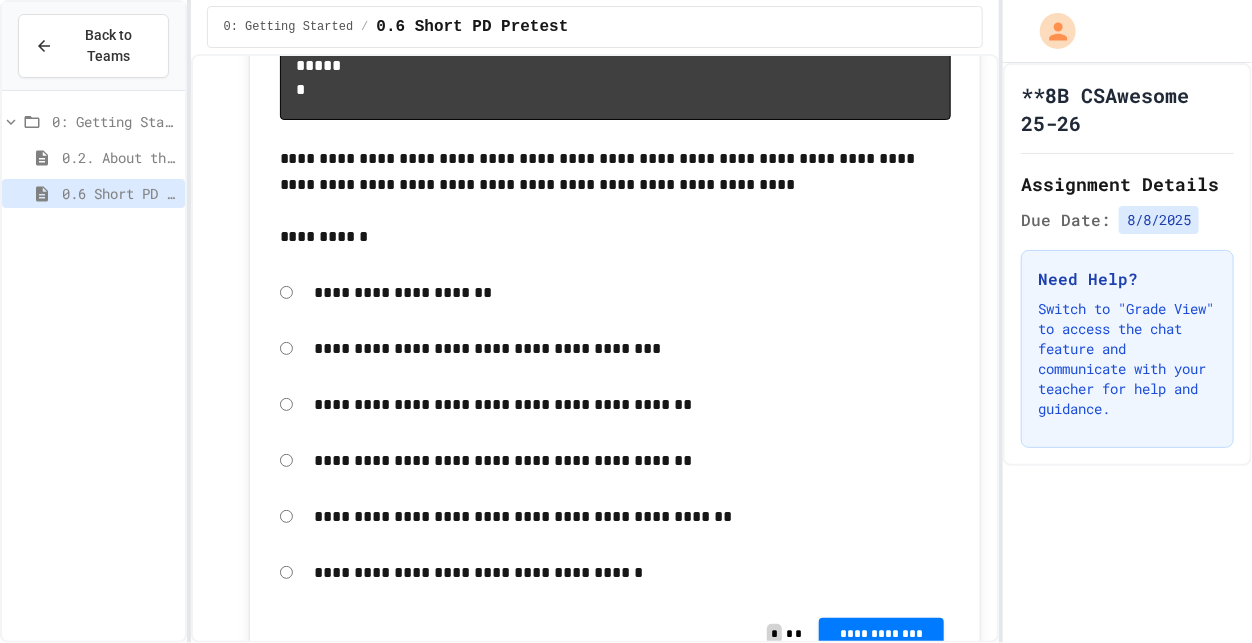 click on "**********" at bounding box center (882, -1105) 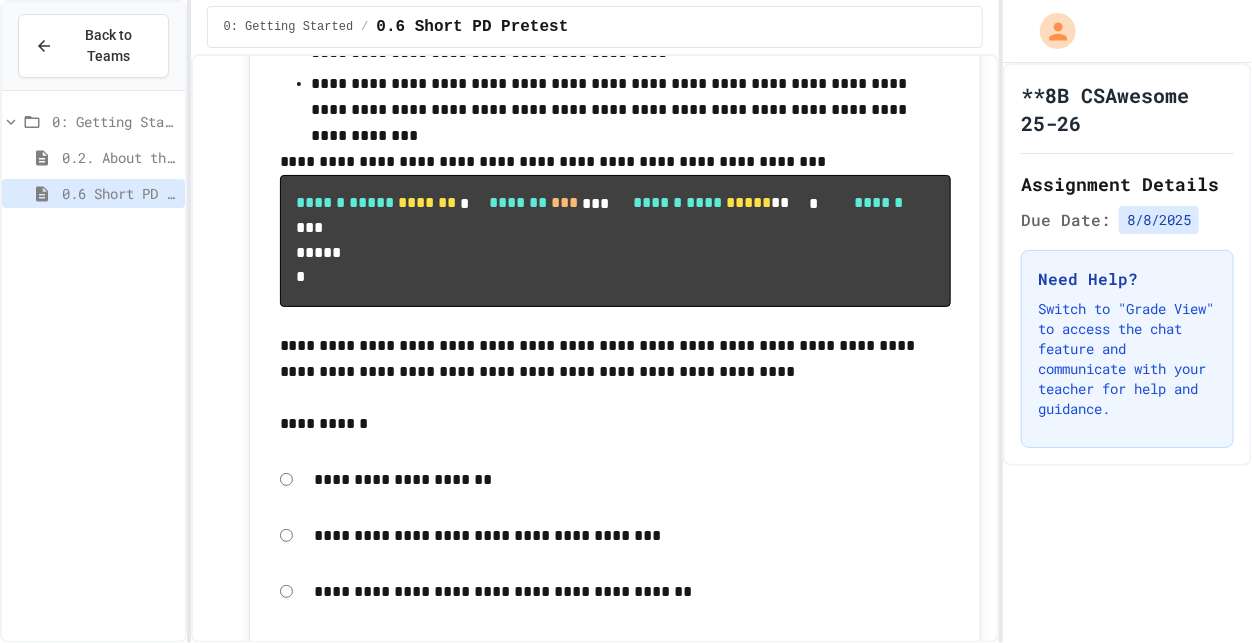 scroll, scrollTop: 11328, scrollLeft: 0, axis: vertical 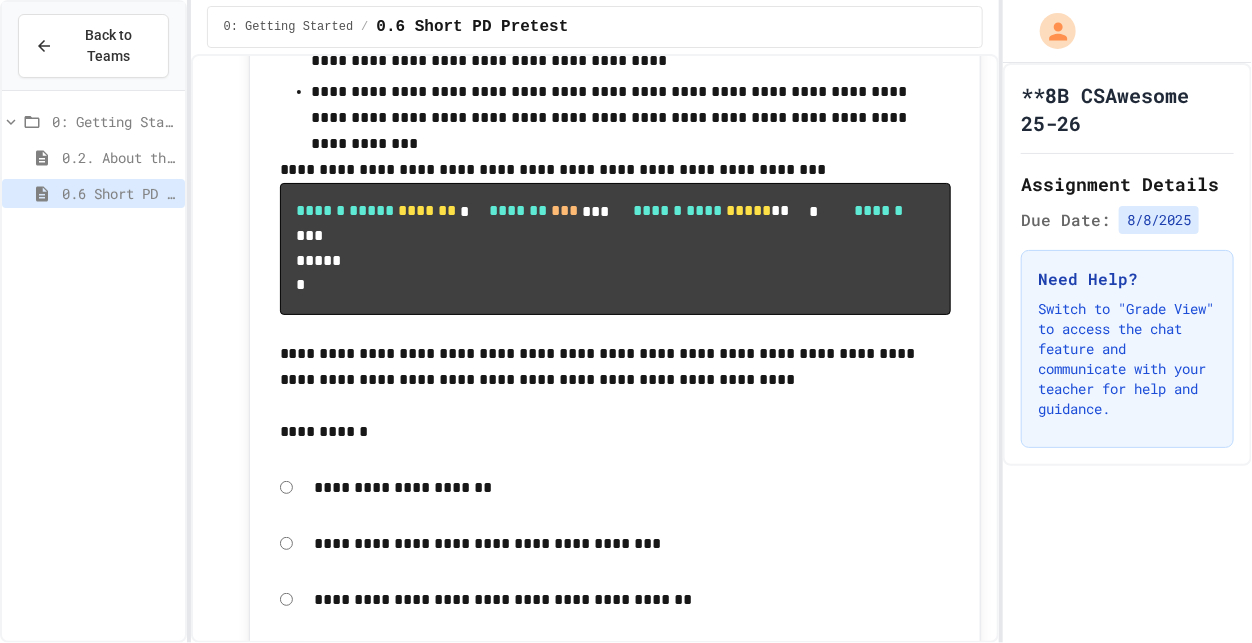 click on "**********" at bounding box center (615, -1105) 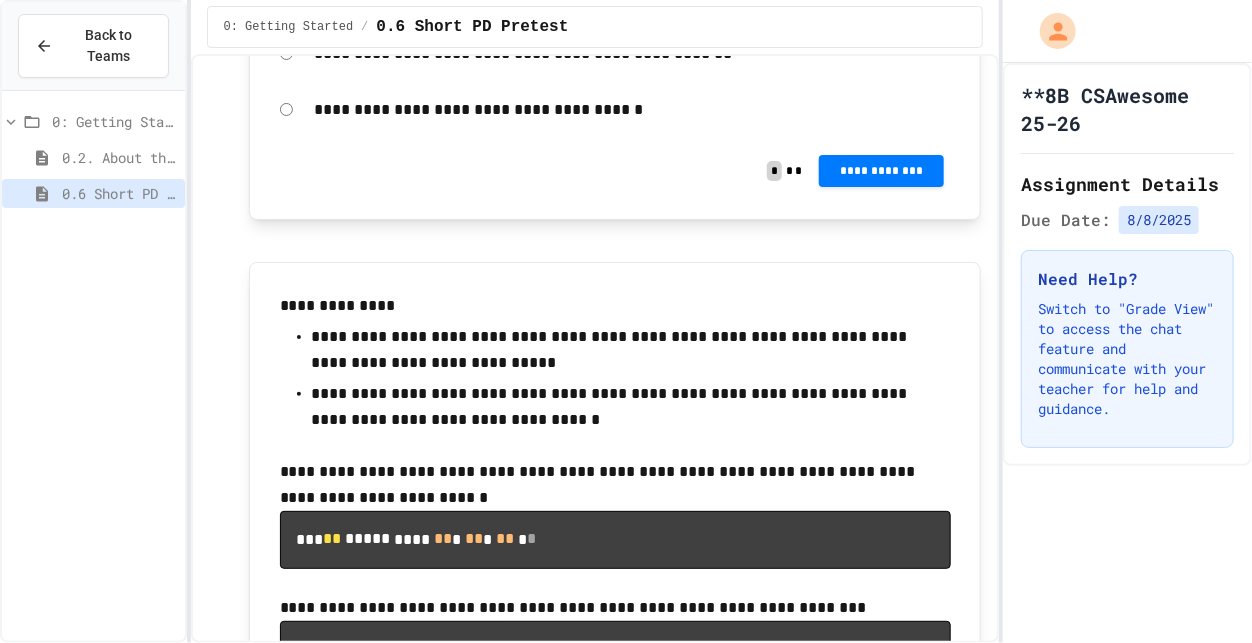scroll, scrollTop: 11900, scrollLeft: 0, axis: vertical 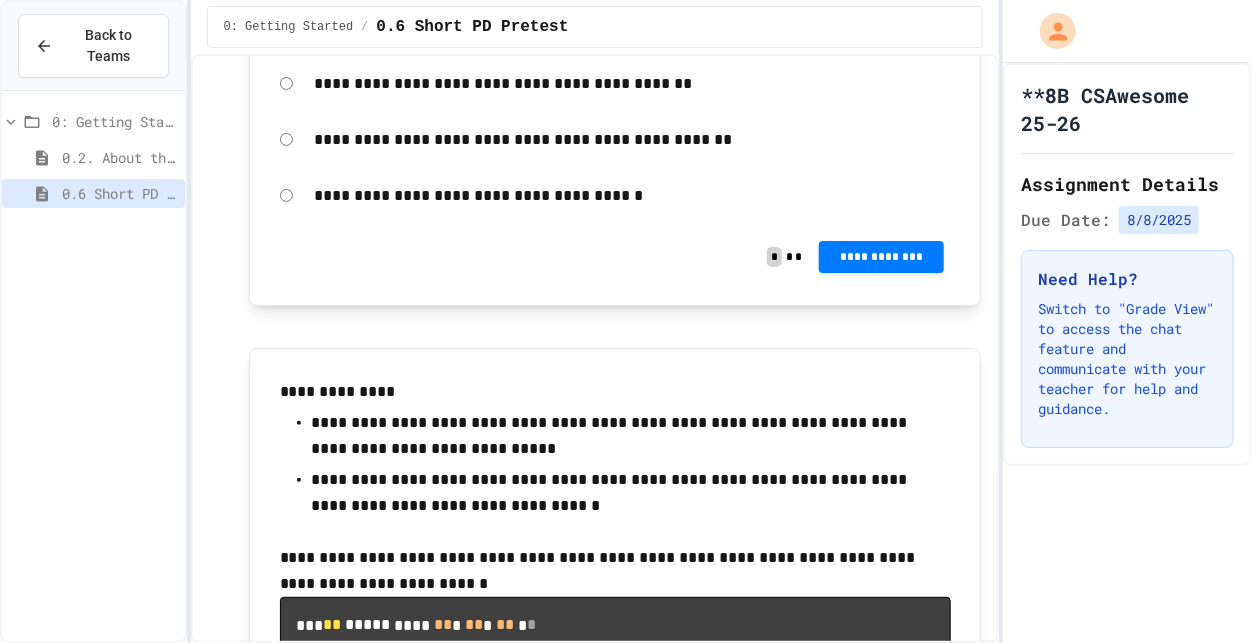 click on "**********" at bounding box center [882, -762] 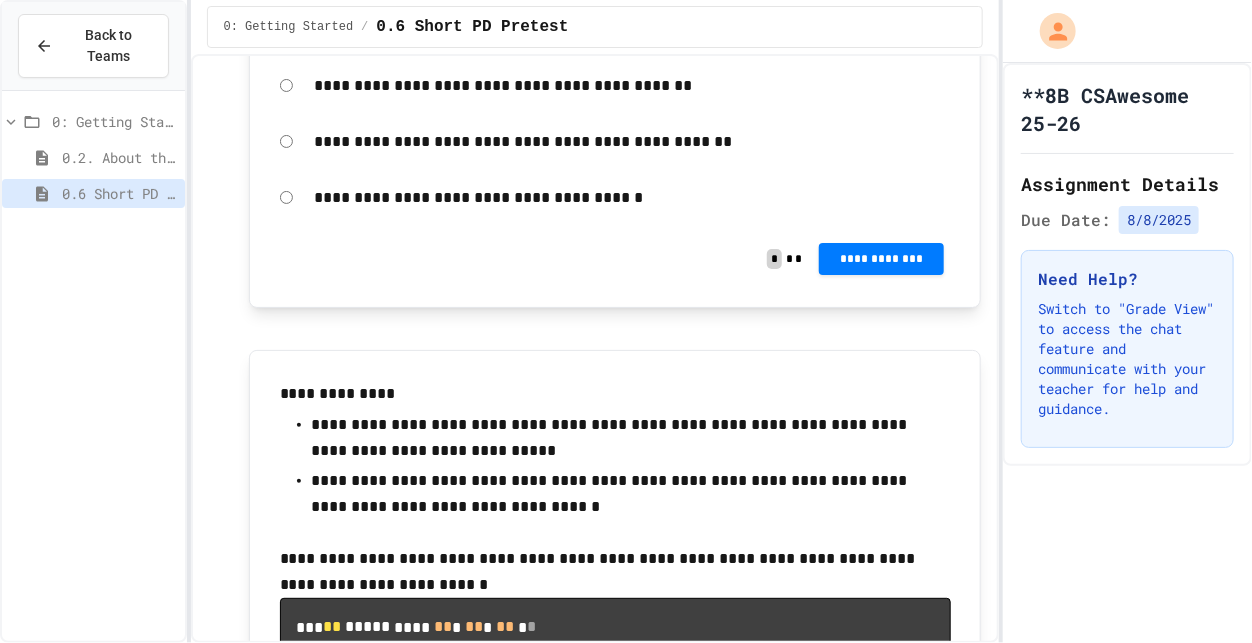 click 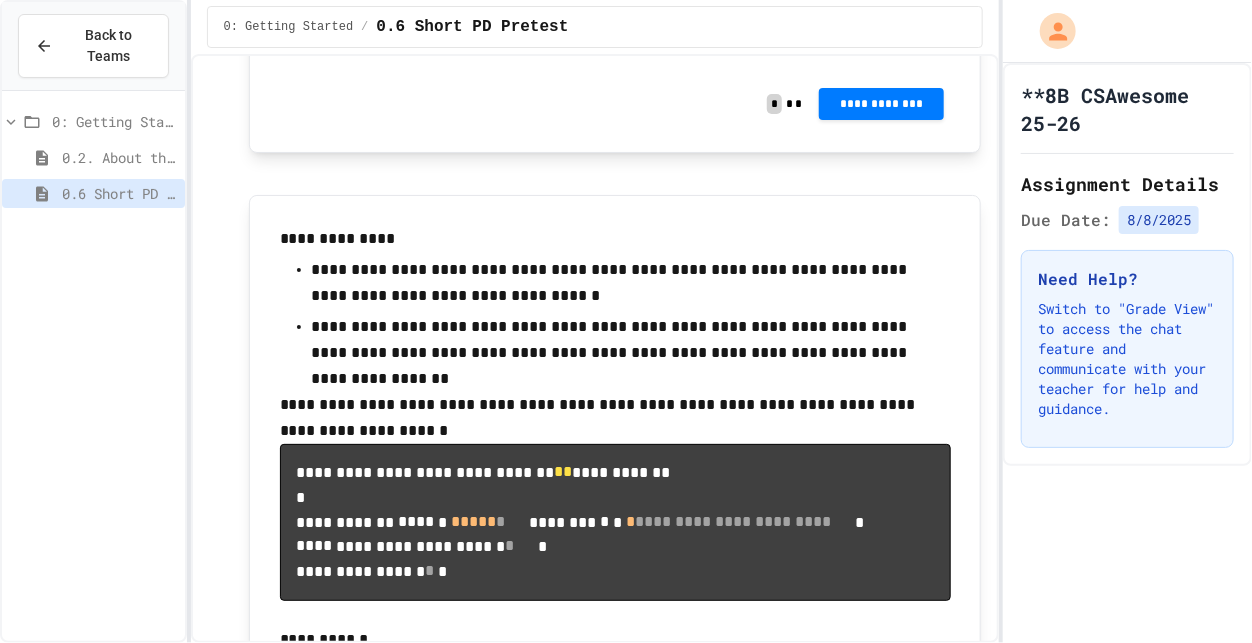 scroll, scrollTop: 13151, scrollLeft: 0, axis: vertical 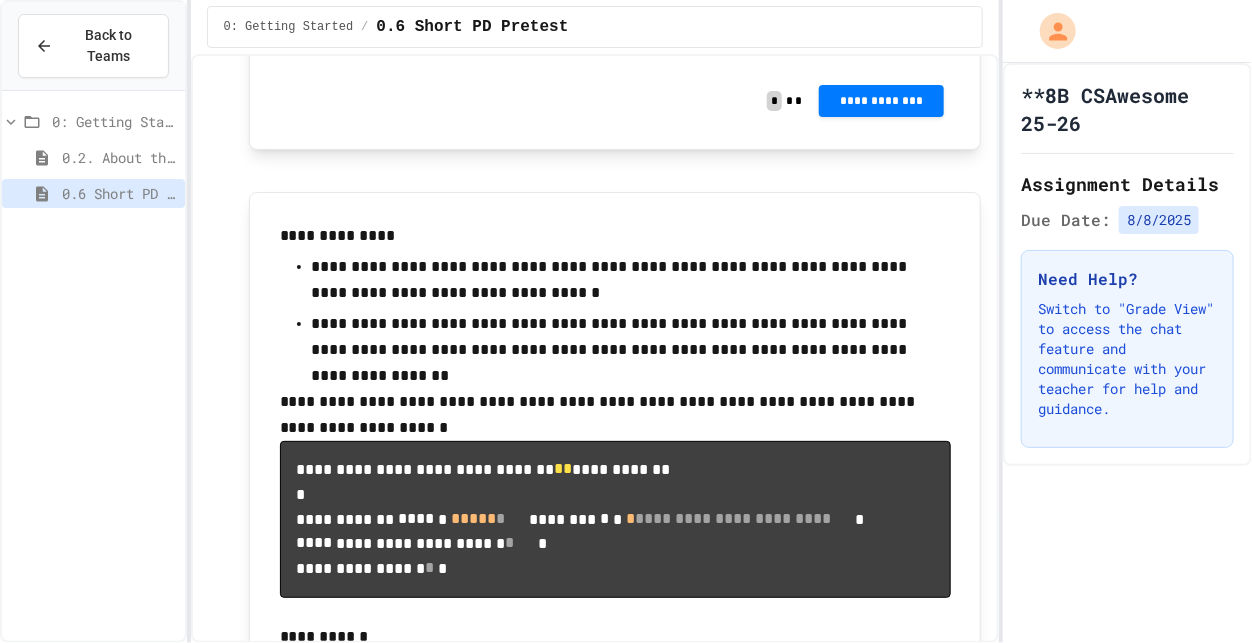 click on "**********" at bounding box center [633, -1109] 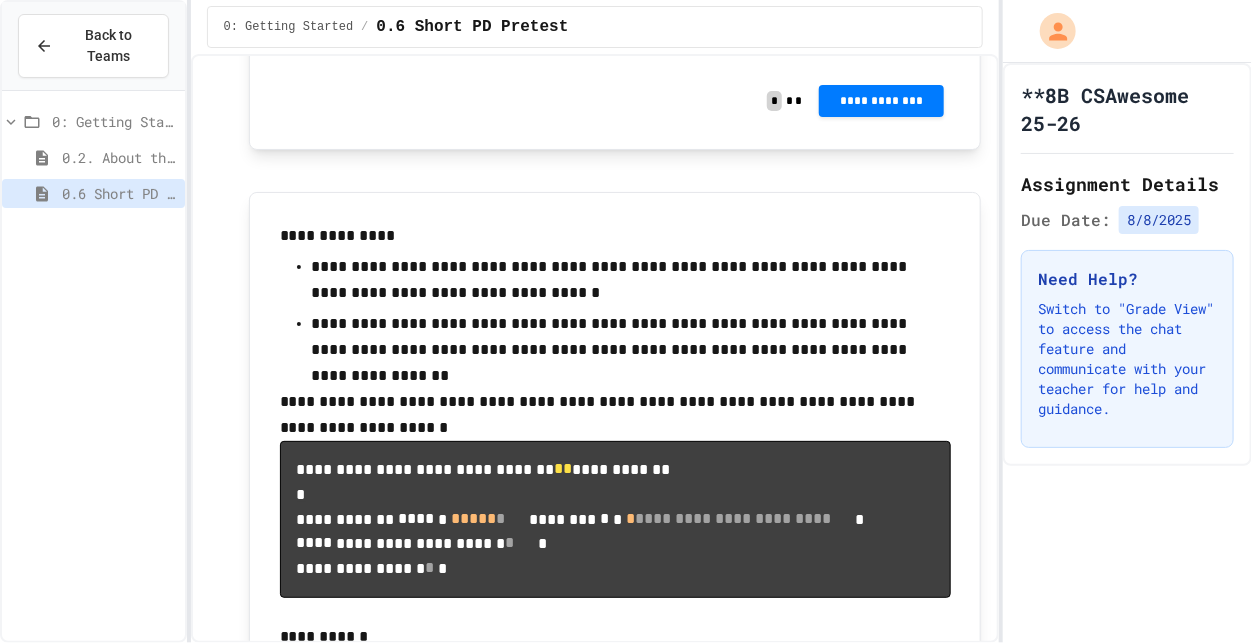 click on "**********" at bounding box center (615, -1109) 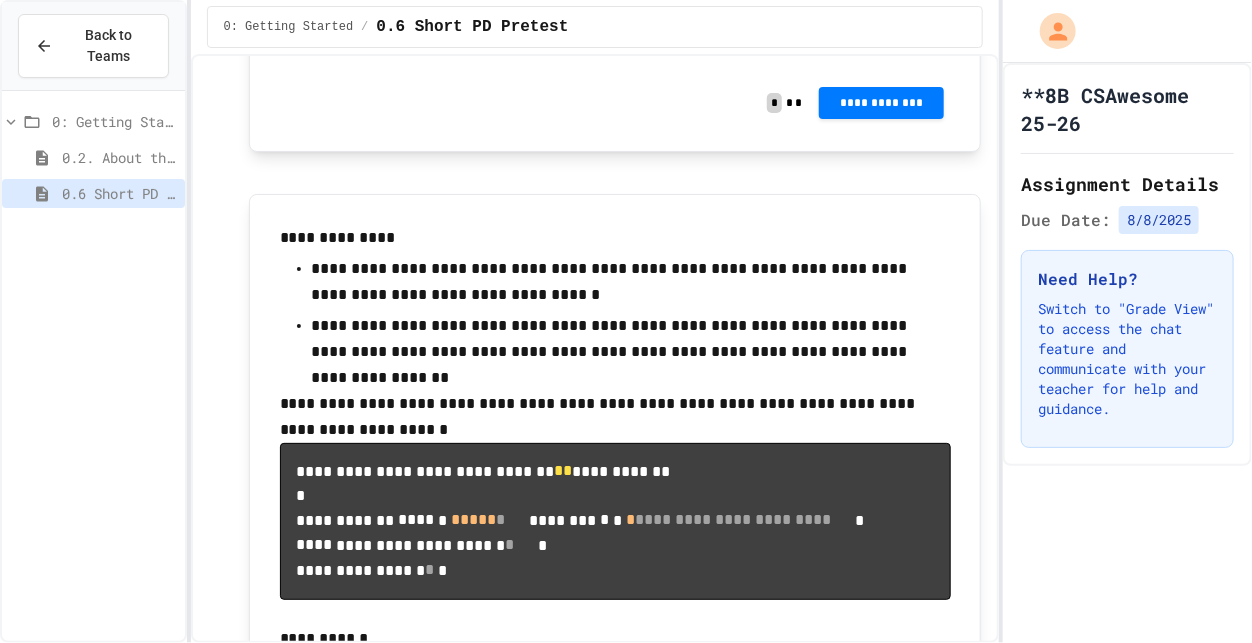 click on "Score 1 / 1 100 %" at bounding box center [626, 788] 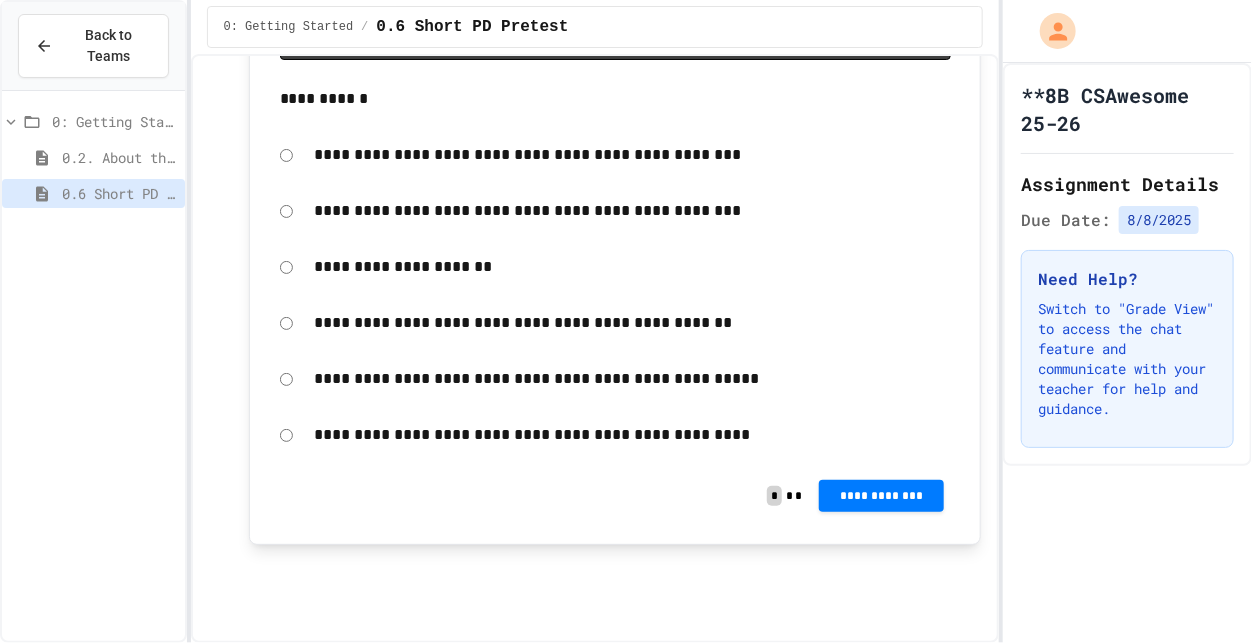 scroll, scrollTop: 14448, scrollLeft: 0, axis: vertical 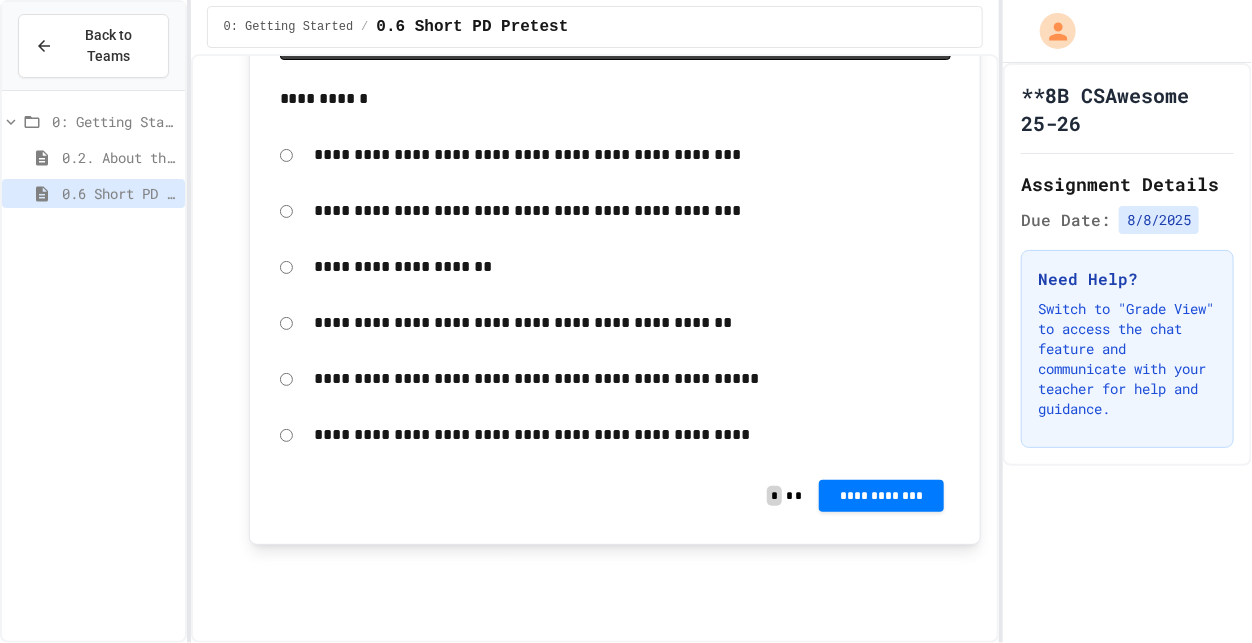 click on "**********" at bounding box center [882, -439] 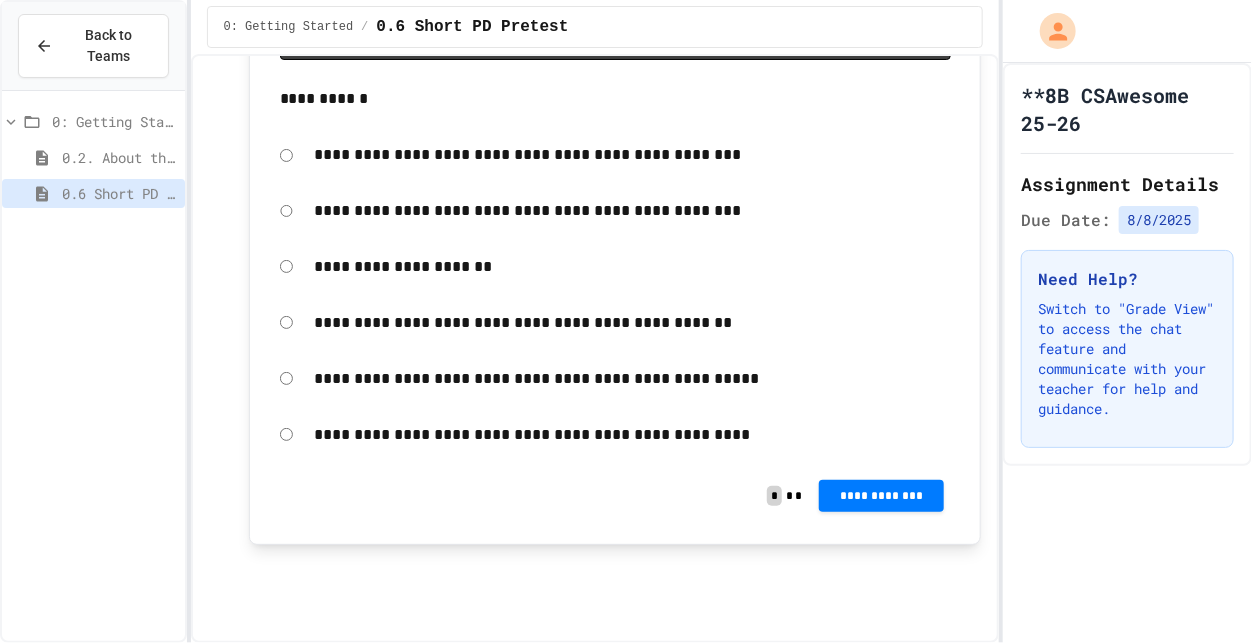 click 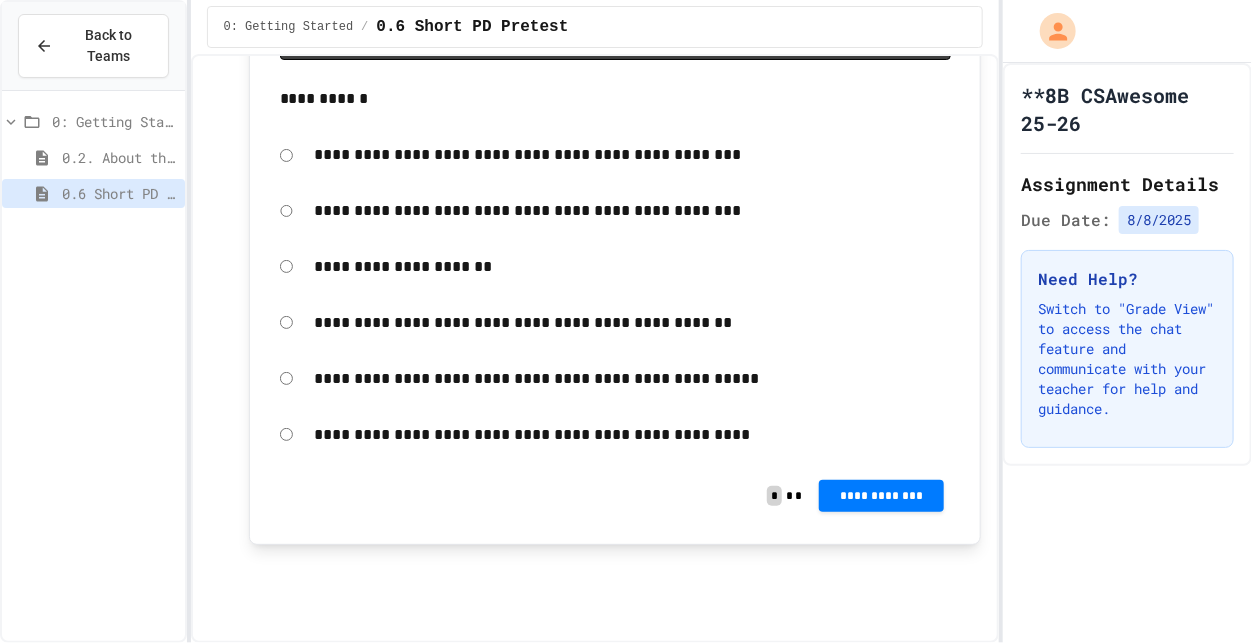 scroll, scrollTop: 14349, scrollLeft: 0, axis: vertical 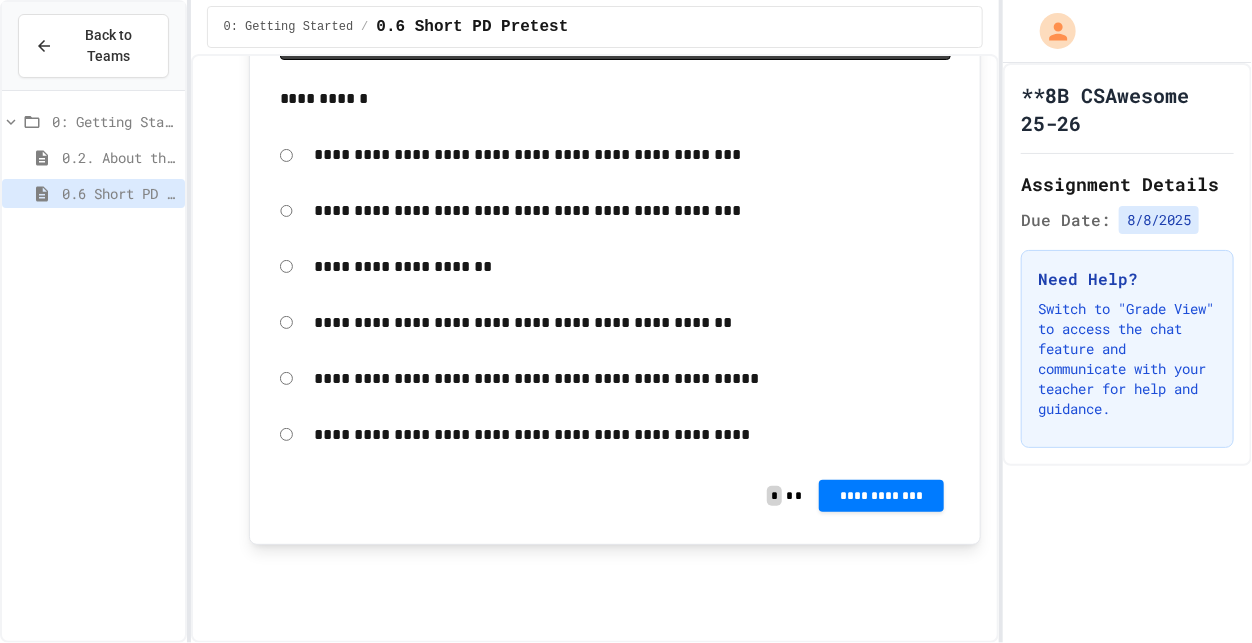 click on "**********" at bounding box center (882, -440) 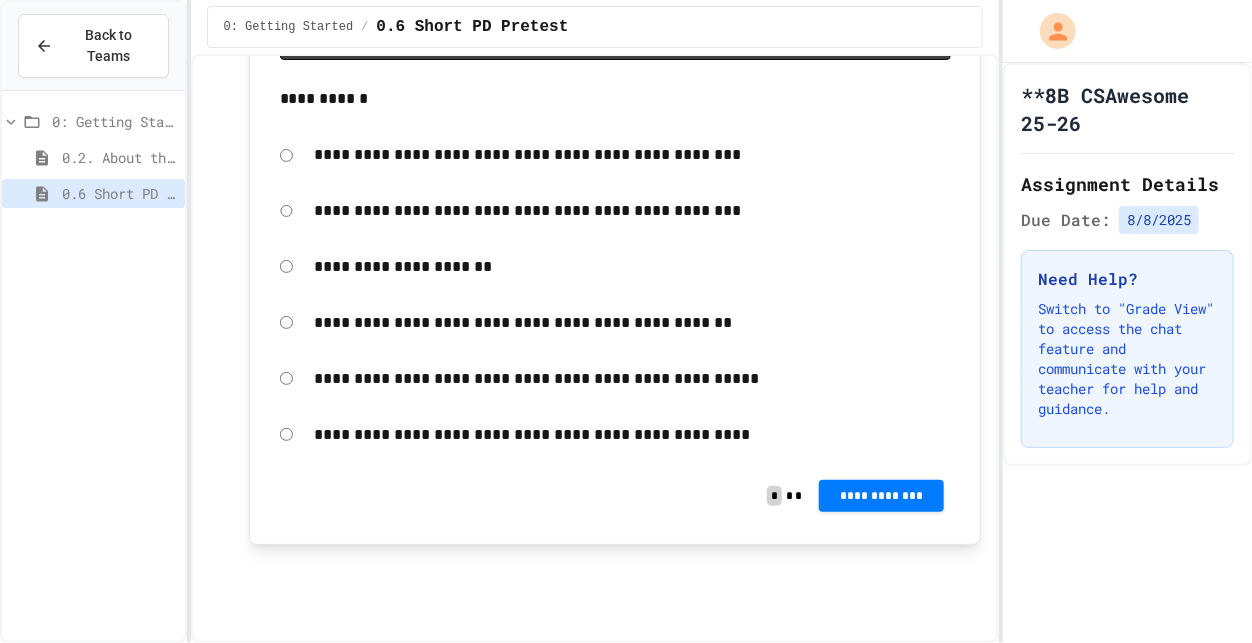 scroll, scrollTop: 15464, scrollLeft: 0, axis: vertical 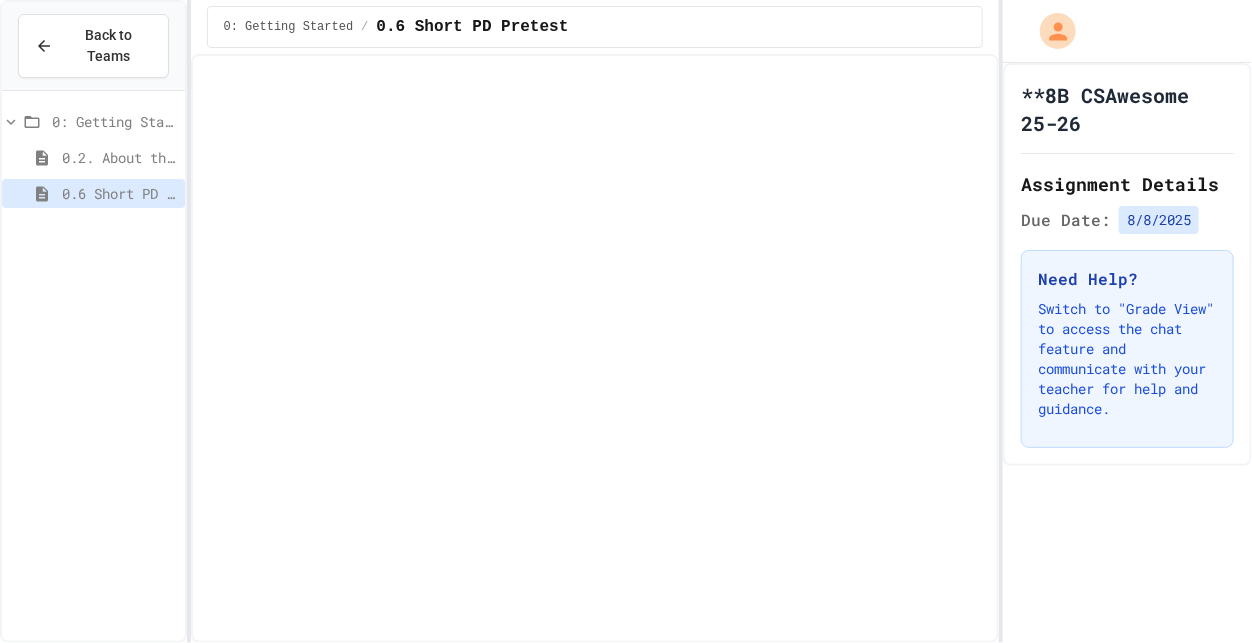 click on "**********" at bounding box center (633, -357) 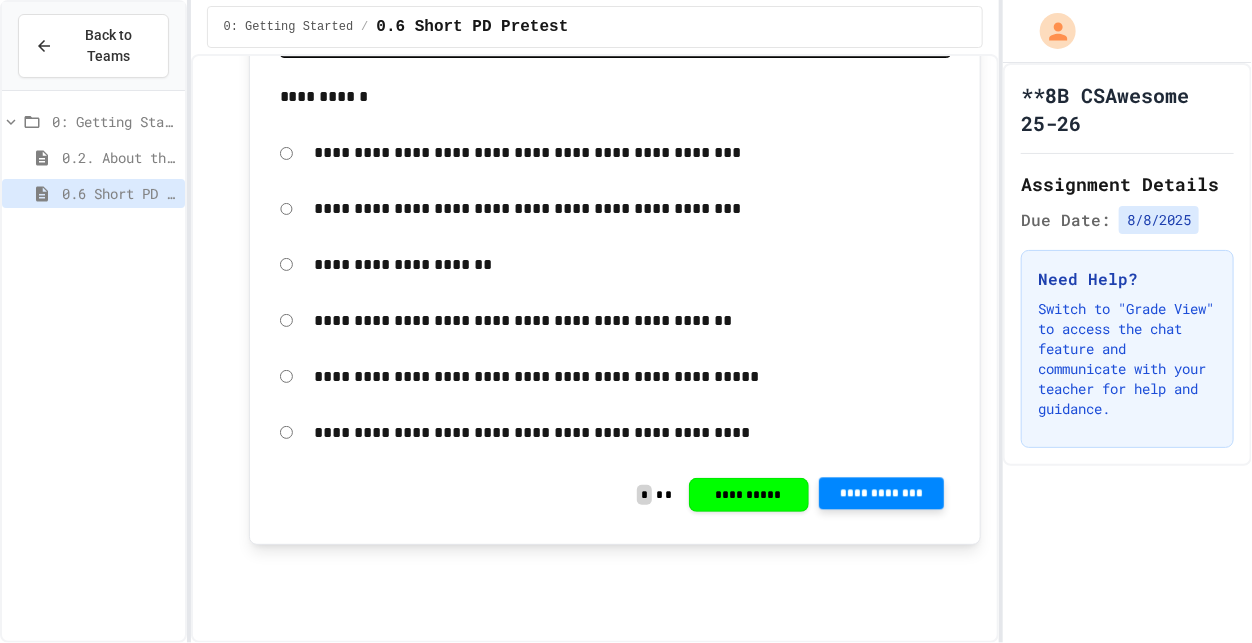 click 